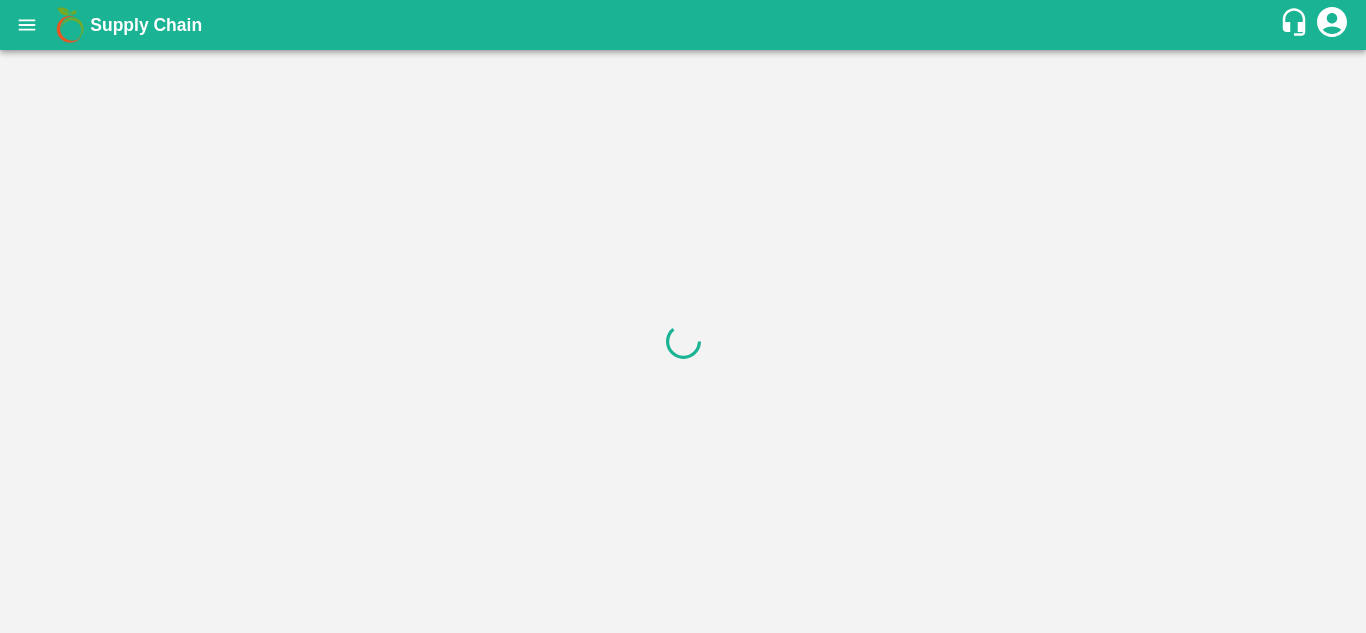 scroll, scrollTop: 0, scrollLeft: 0, axis: both 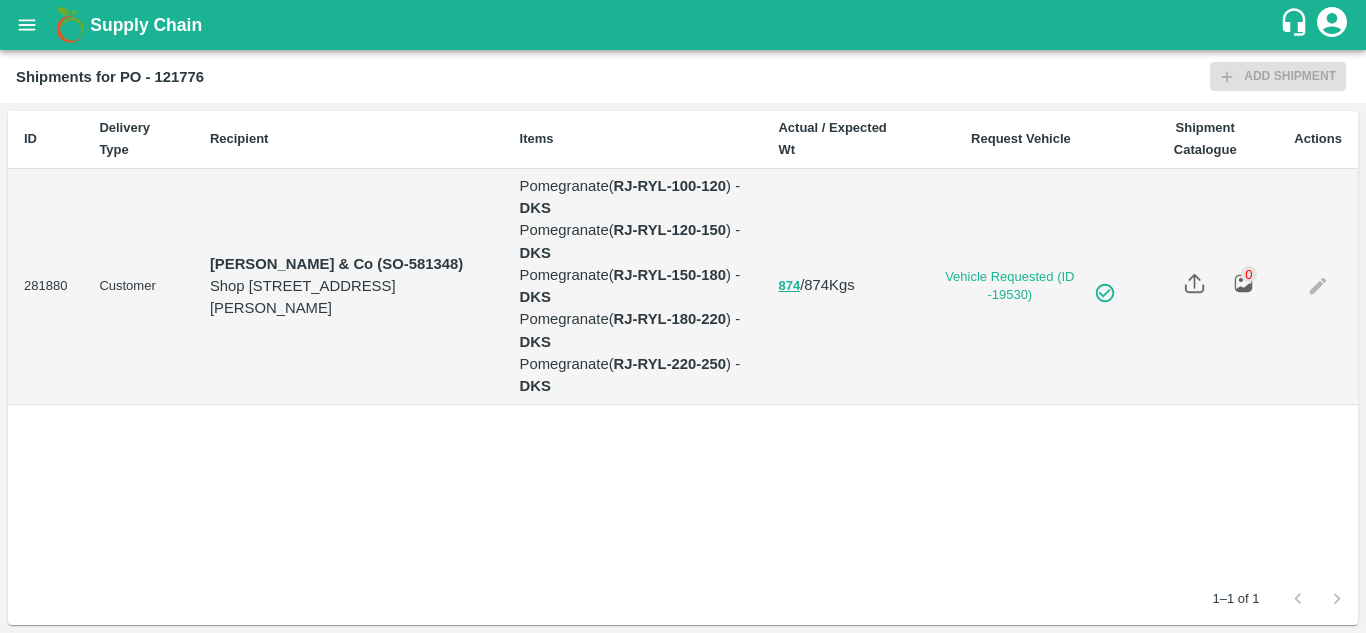 click at bounding box center (27, 25) 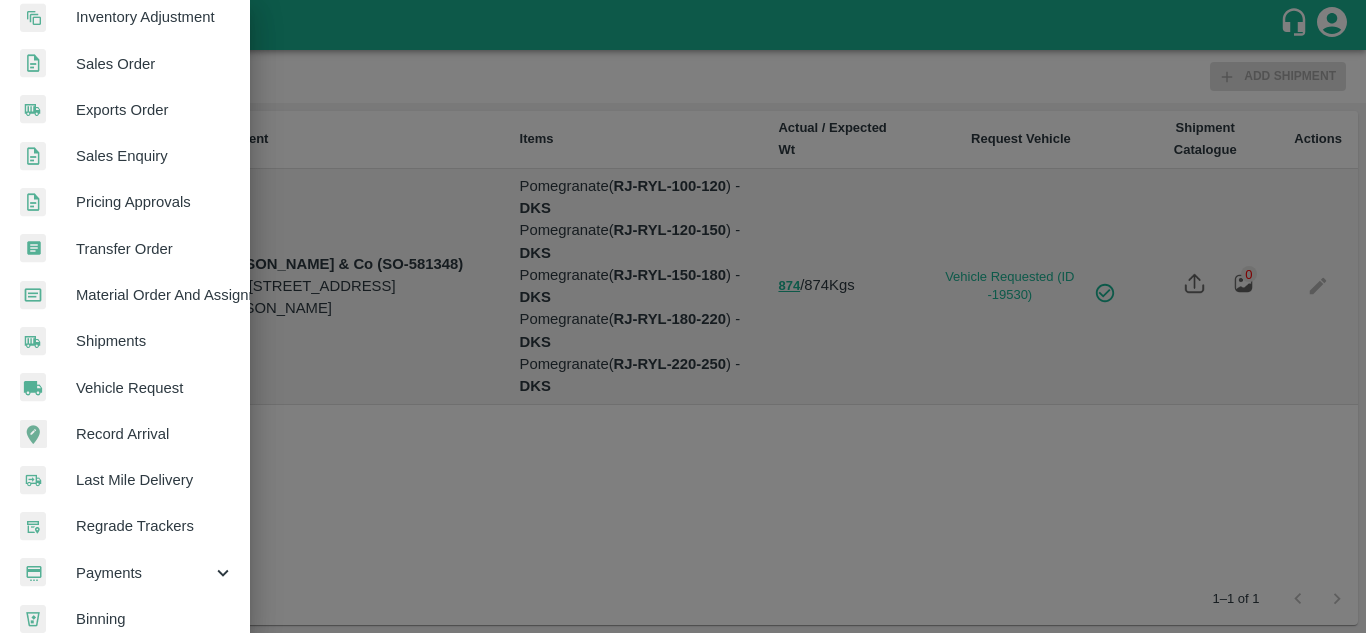 scroll, scrollTop: 464, scrollLeft: 0, axis: vertical 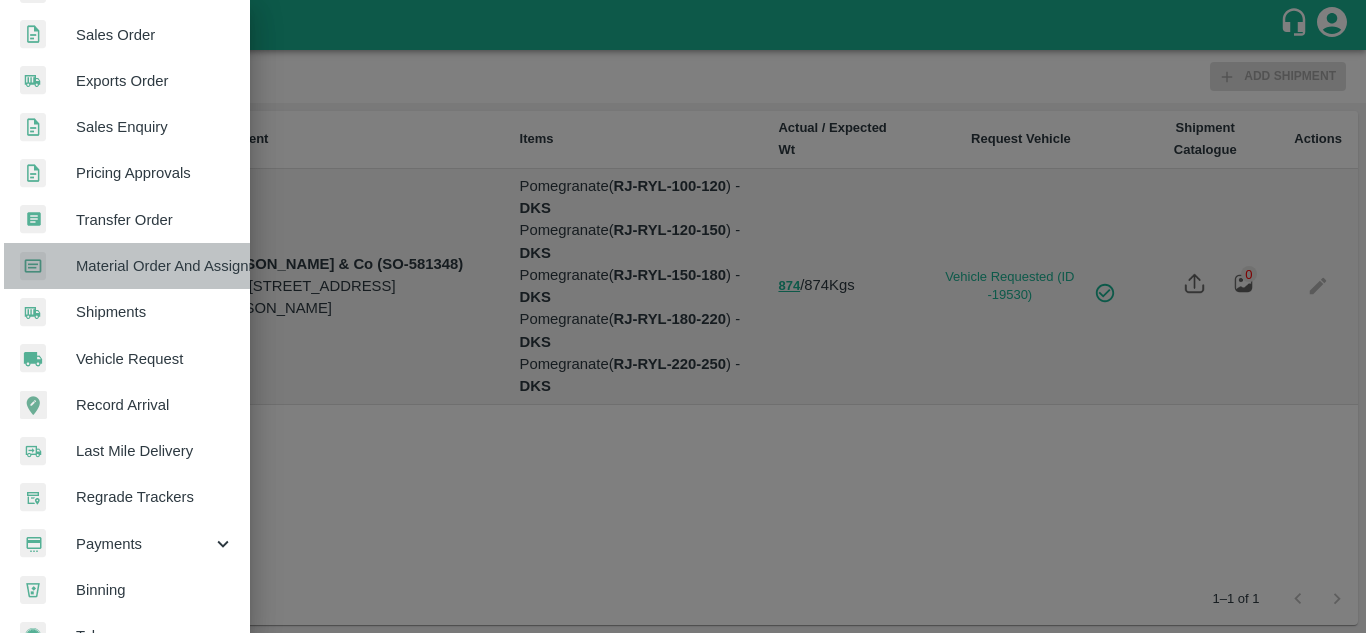 click on "Material Order And Assignment" at bounding box center [155, 266] 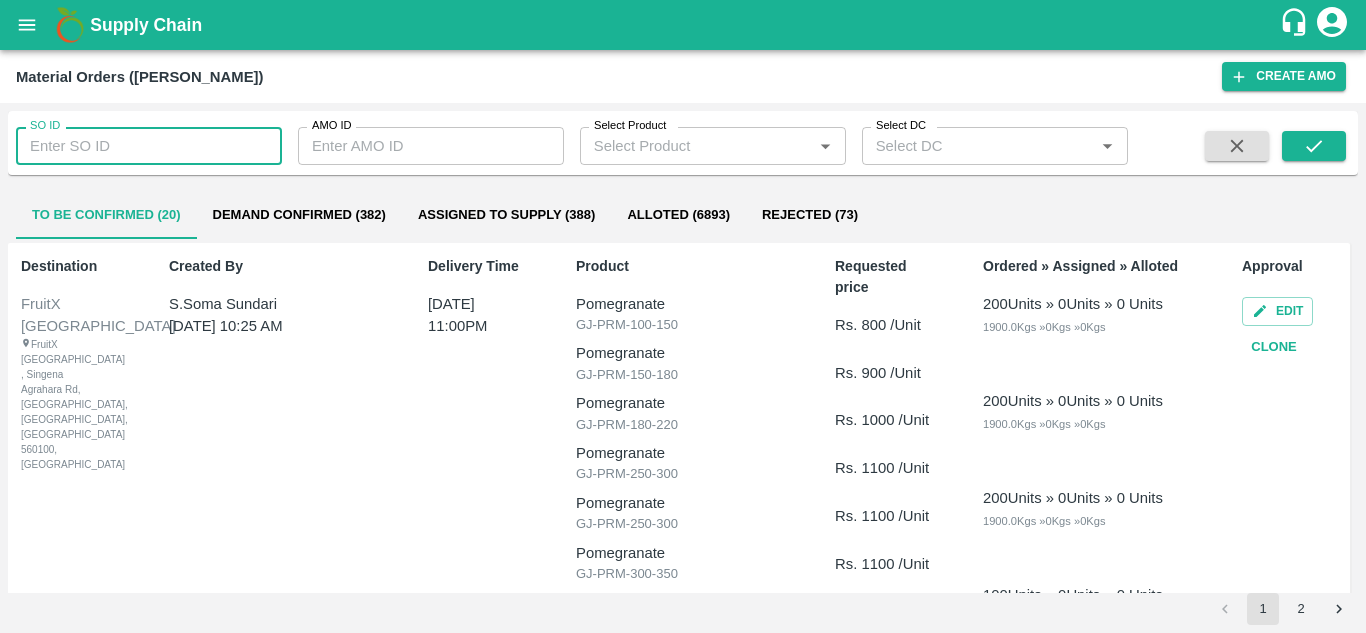 click on "SO ID" at bounding box center [149, 146] 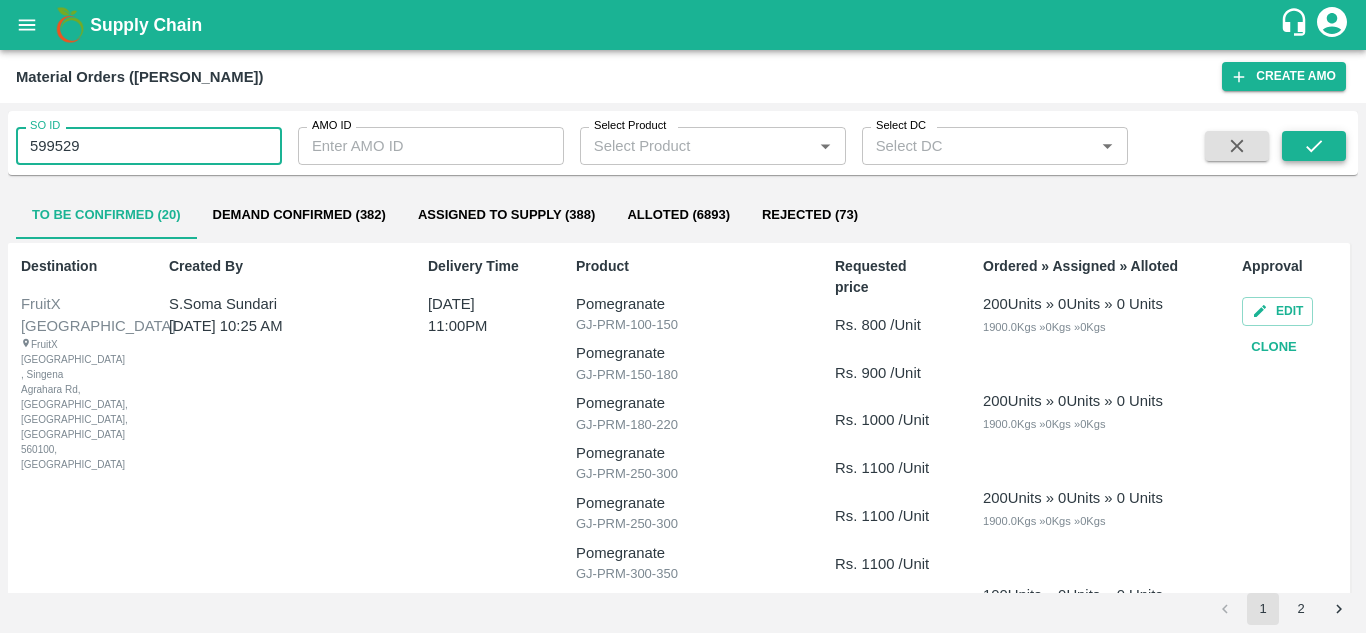 type on "599529" 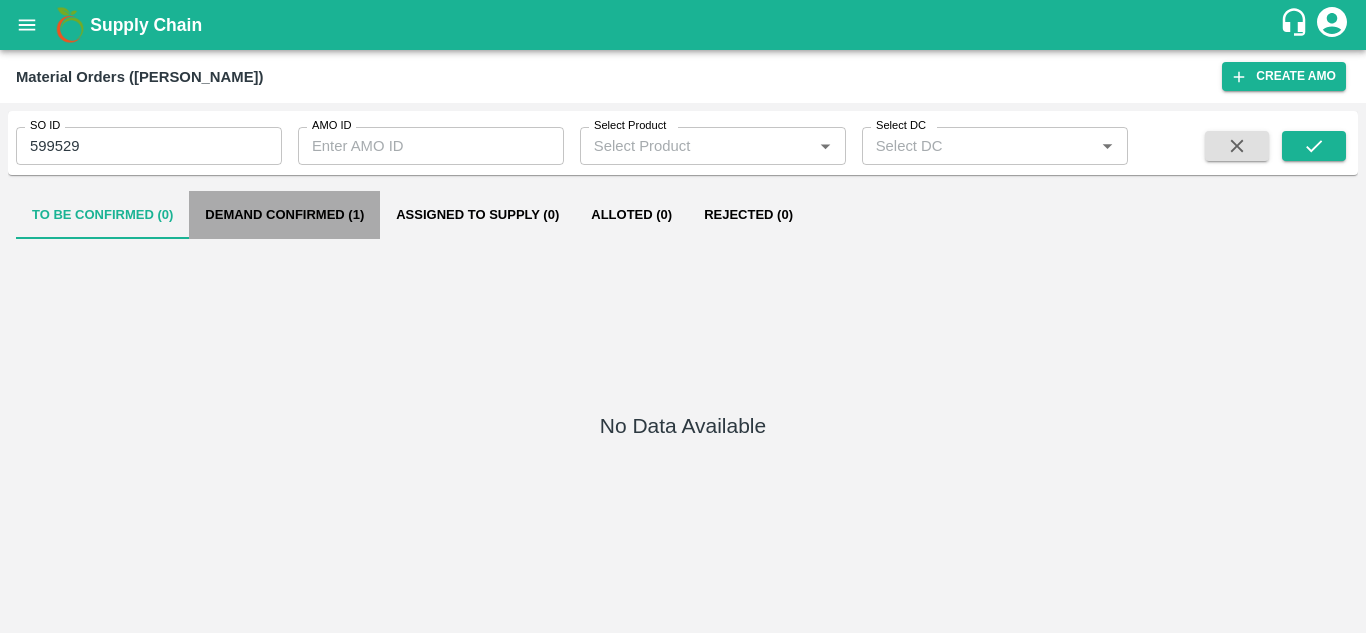 click on "Demand Confirmed (1)" at bounding box center [284, 215] 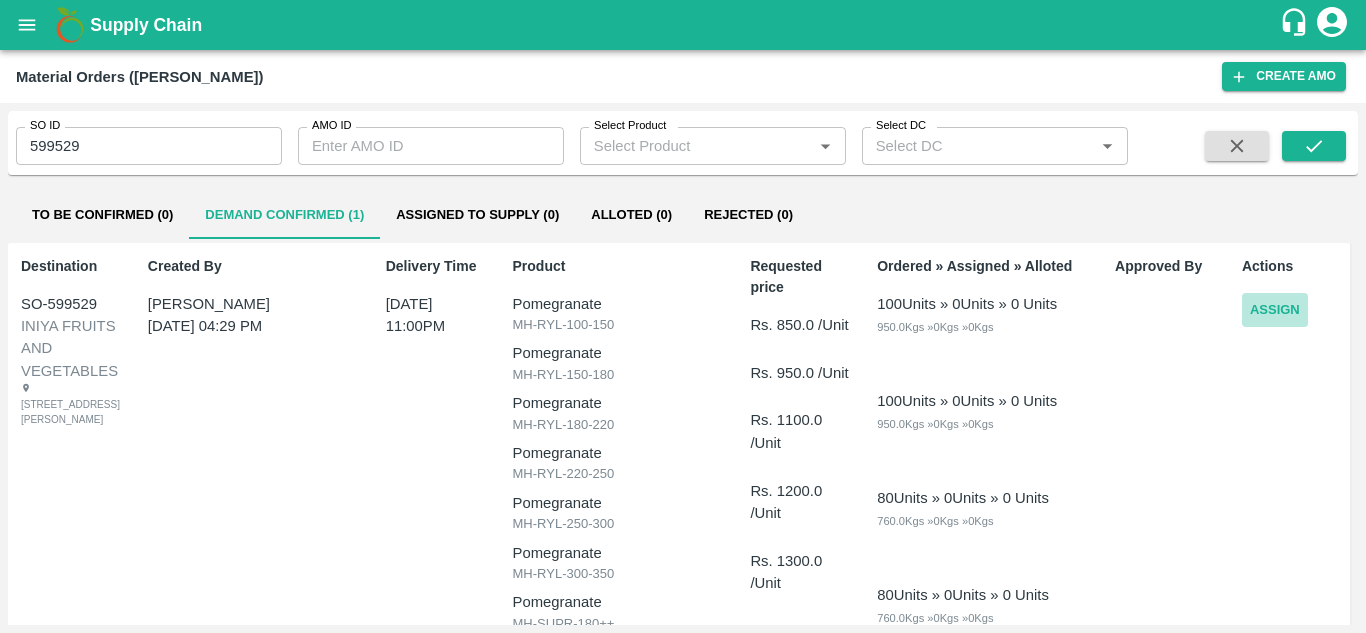 click on "Assign" at bounding box center [1275, 310] 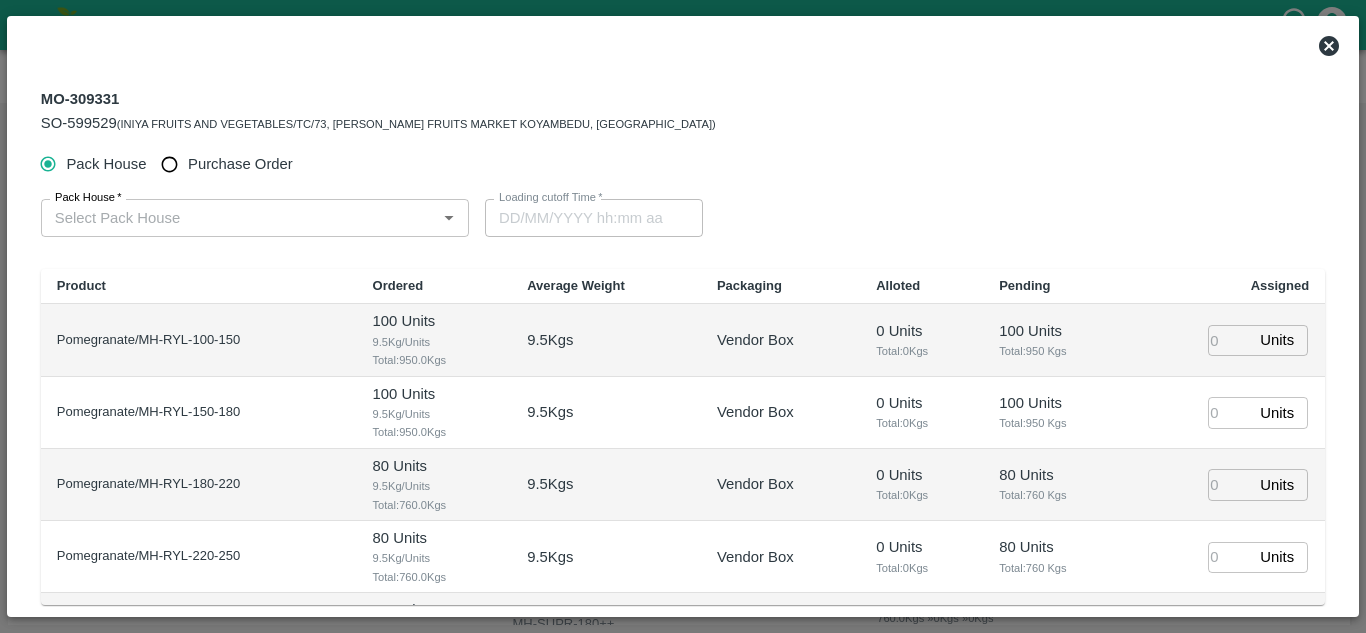 type on "[DATE] 11:00 PM" 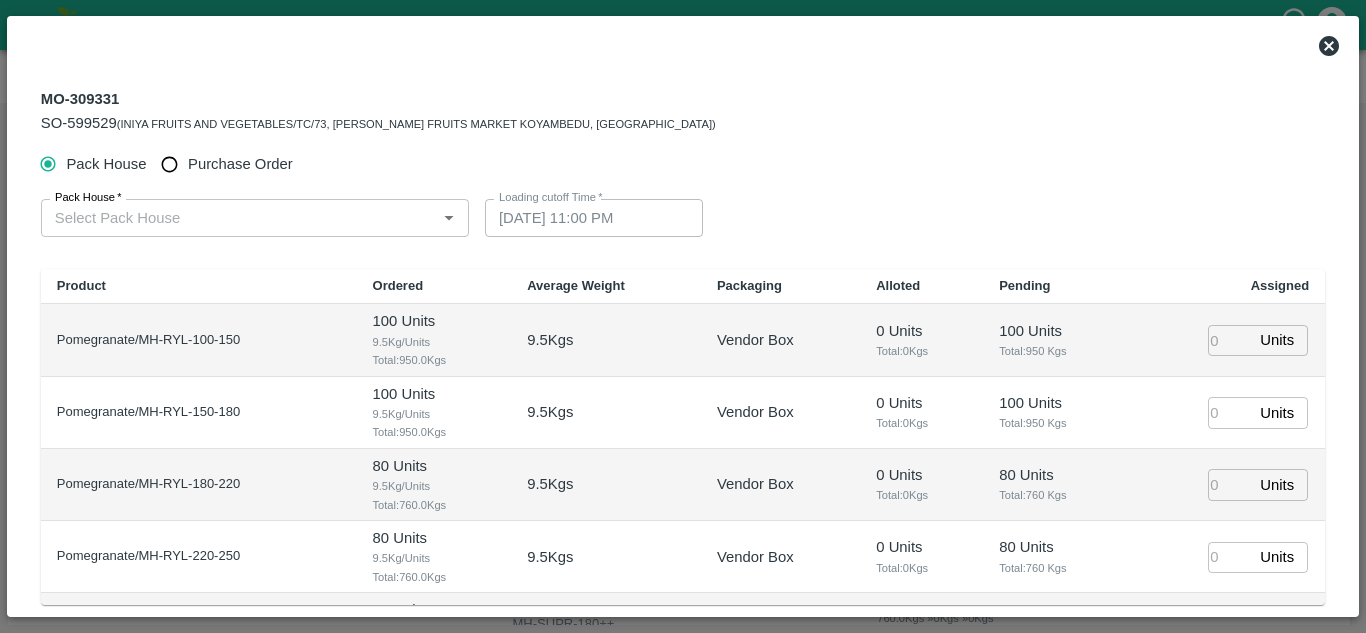 type 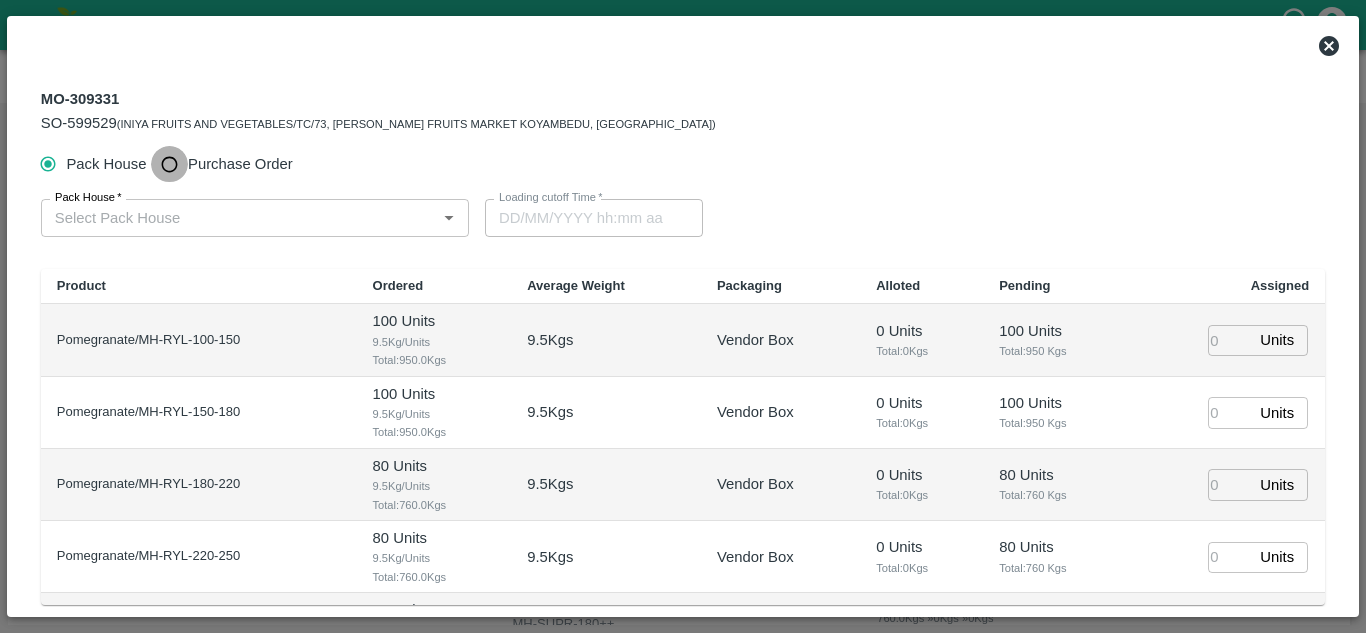 click on "Purchase Order" at bounding box center [169, 164] 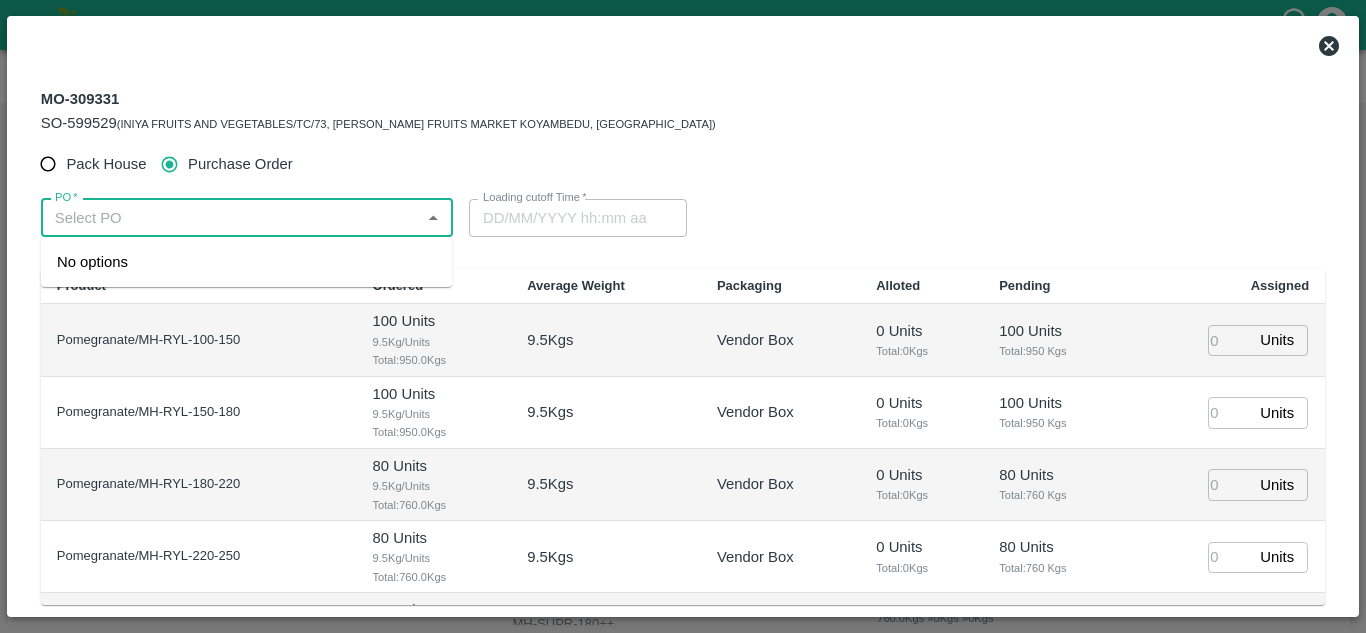 click on "PO   *" at bounding box center (230, 218) 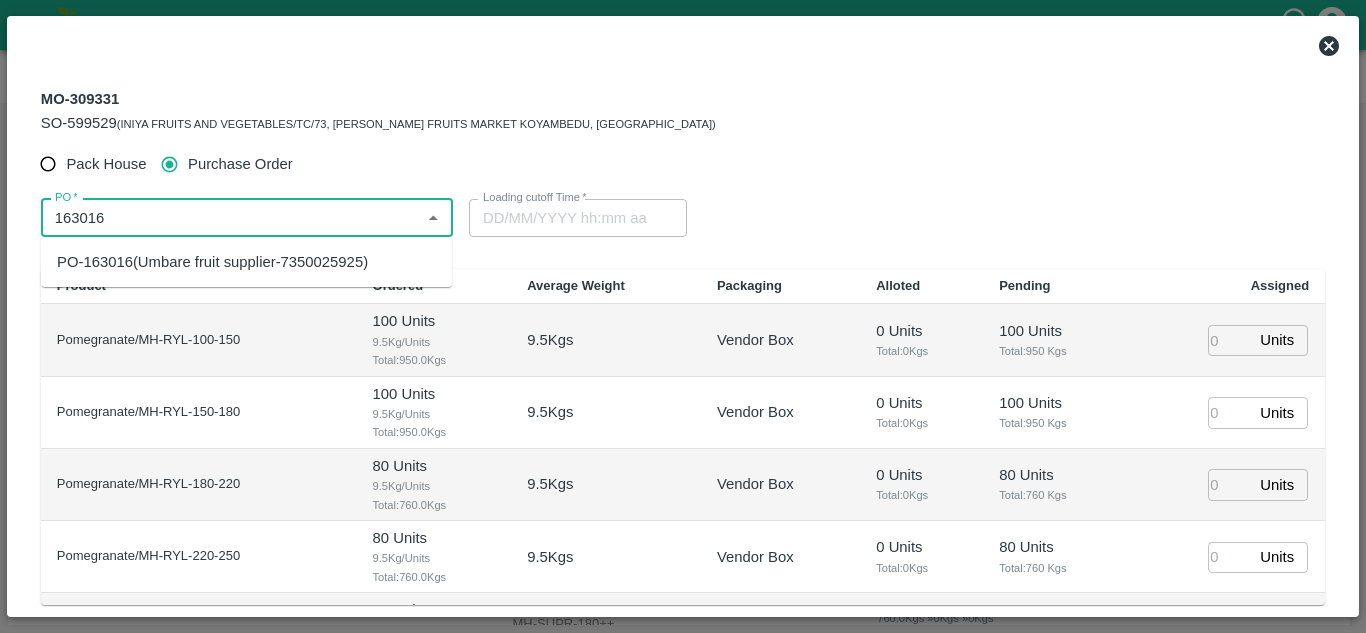 click on "PO-163016(Umbare fruit supplier-7350025925)" at bounding box center (212, 262) 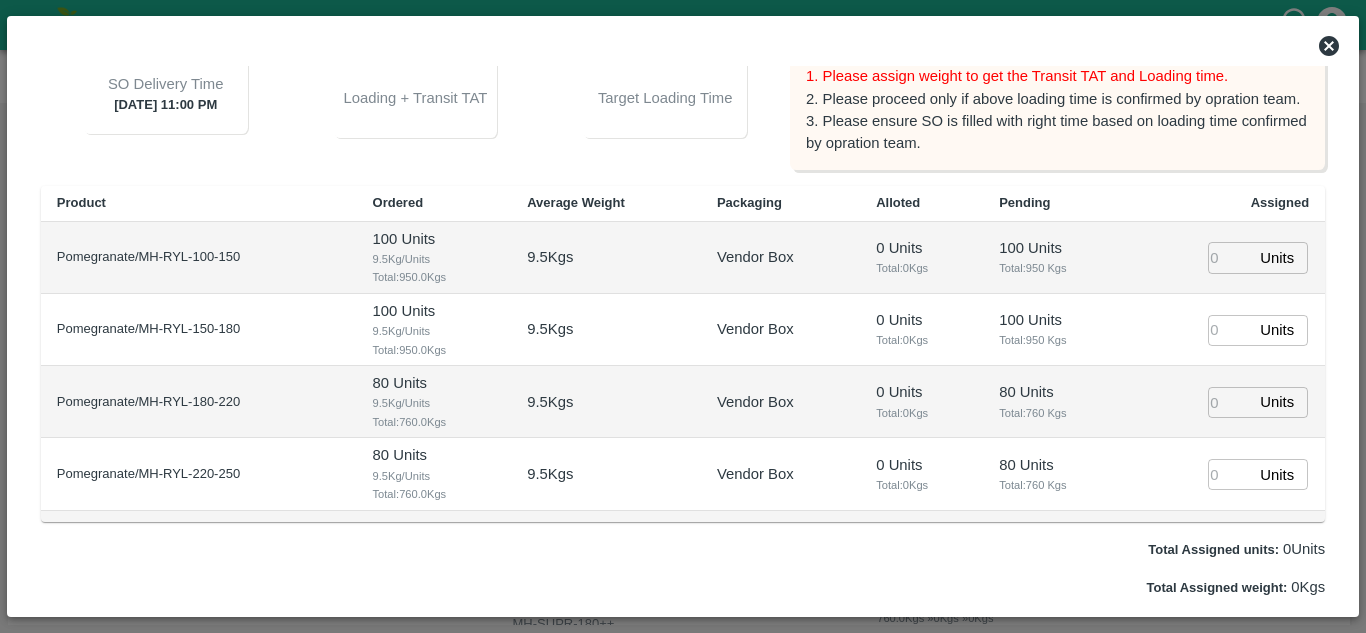 scroll, scrollTop: 300, scrollLeft: 0, axis: vertical 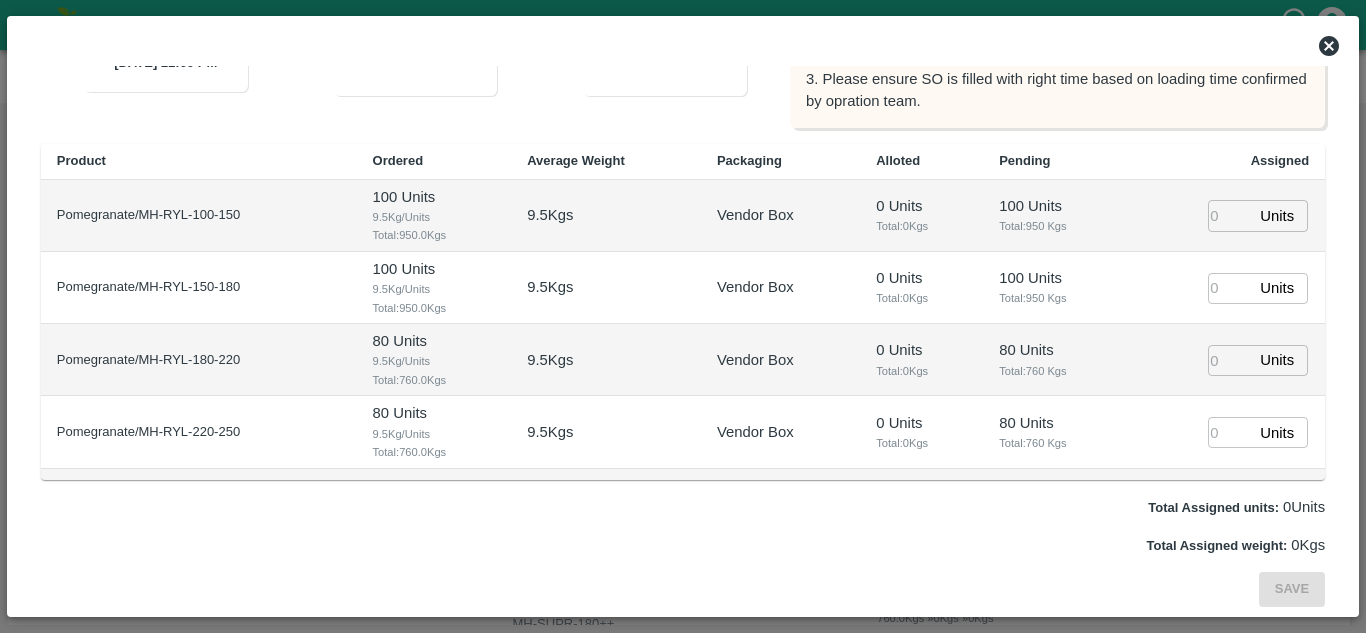 type on "PO-163016(Umbare fruit supplier-7350025925)" 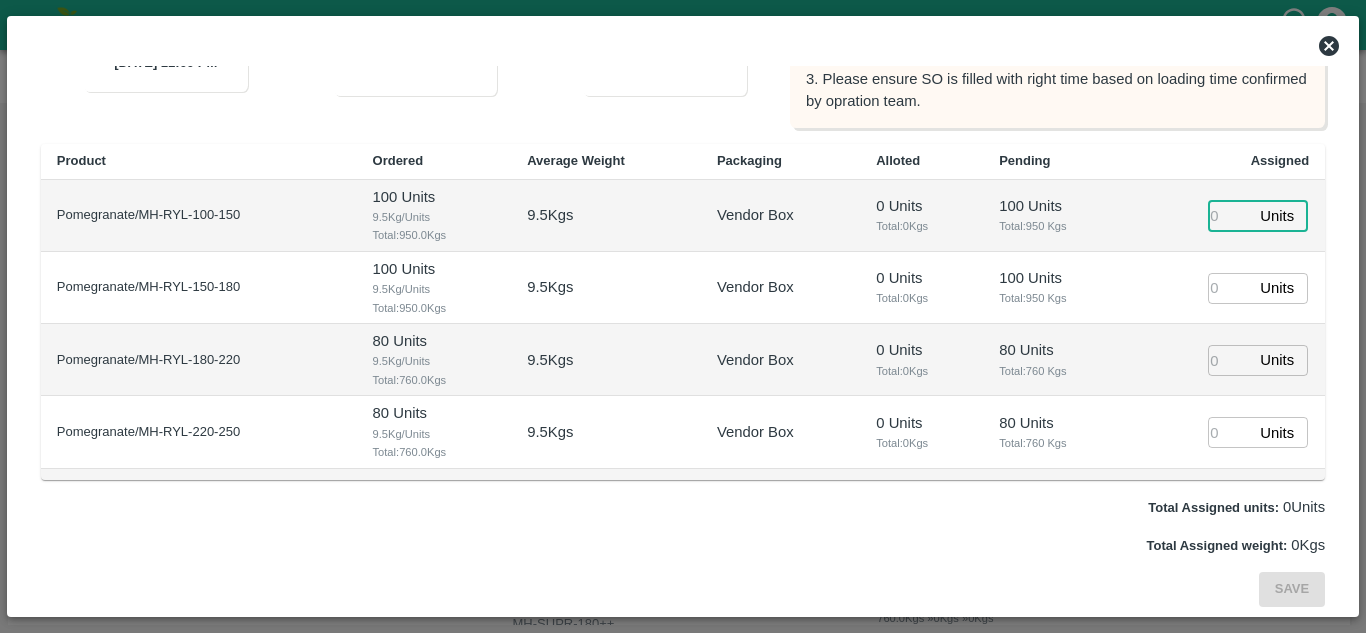 click at bounding box center (1230, 215) 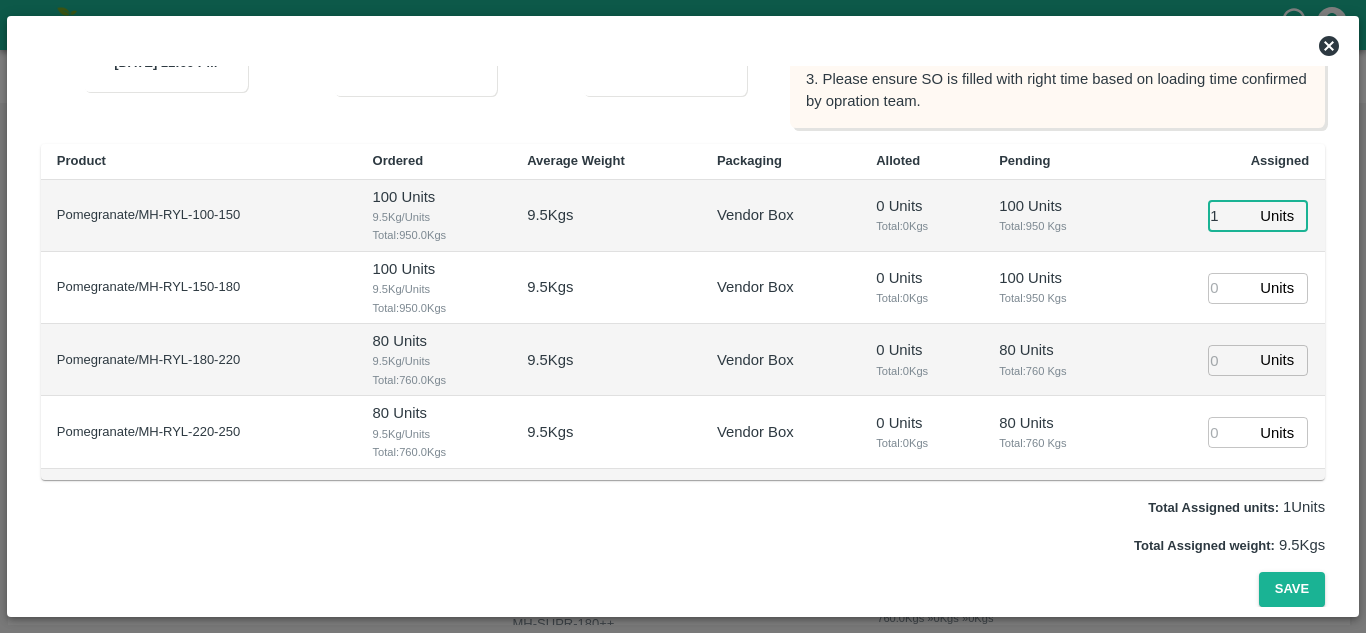 type on "1" 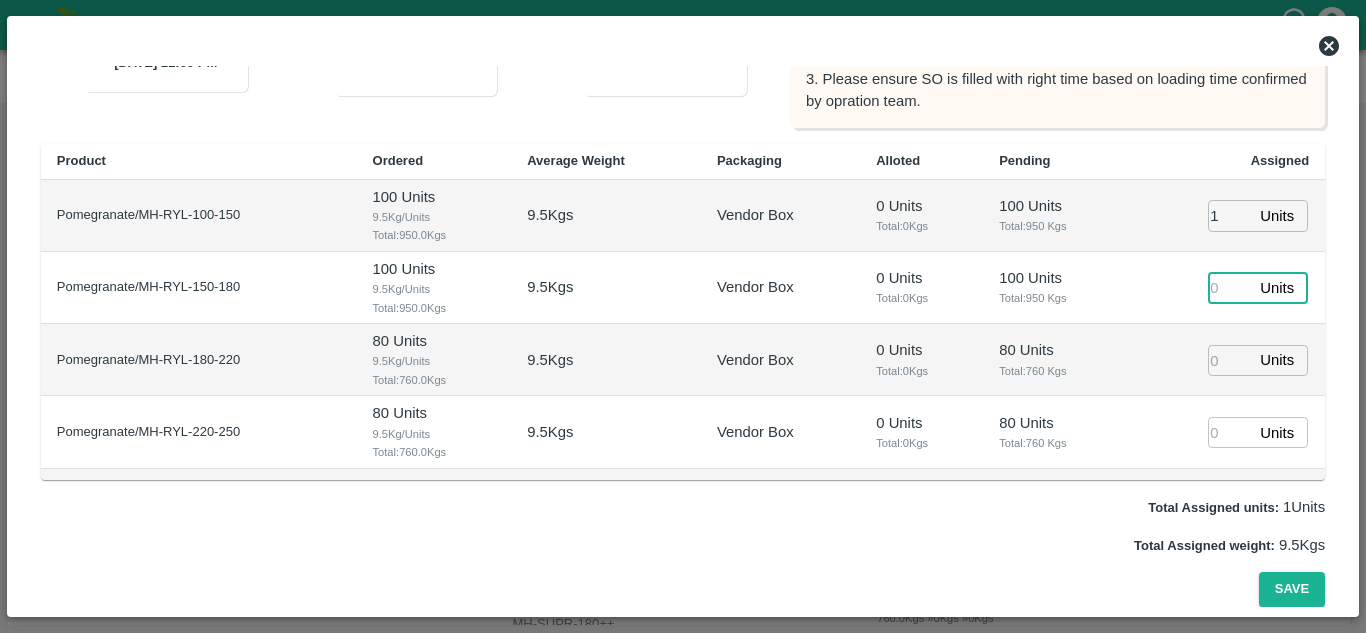 type on "1" 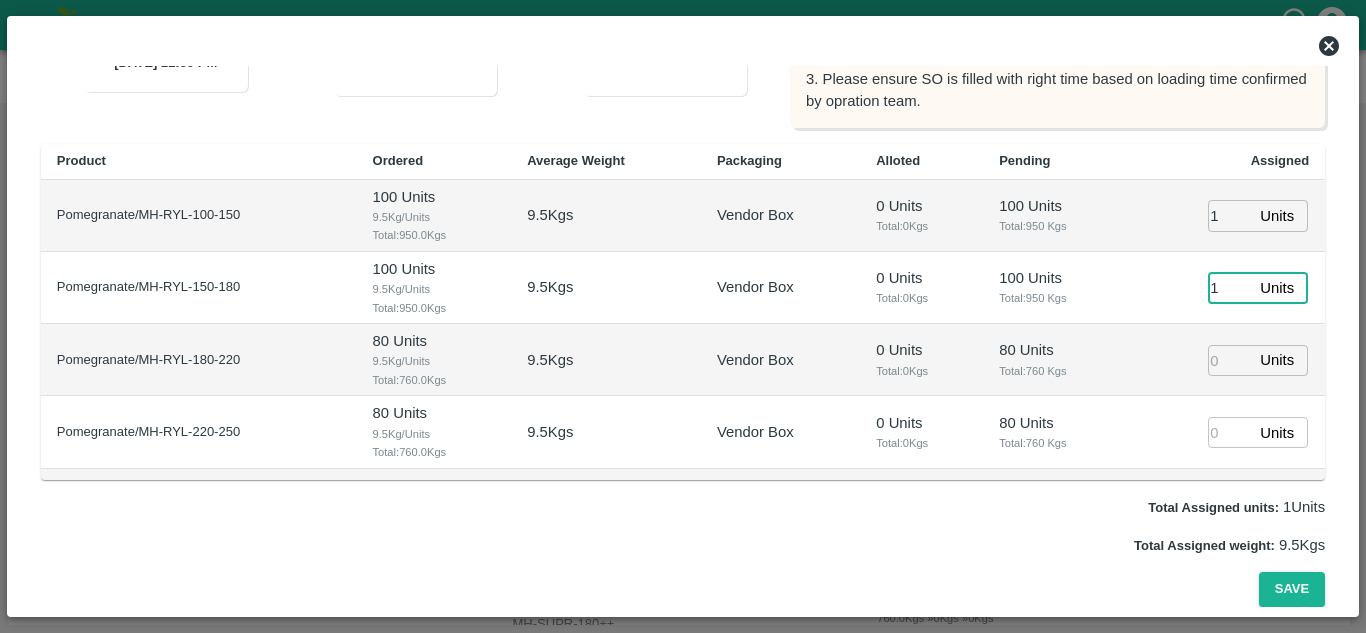 click on "1" at bounding box center (1230, 288) 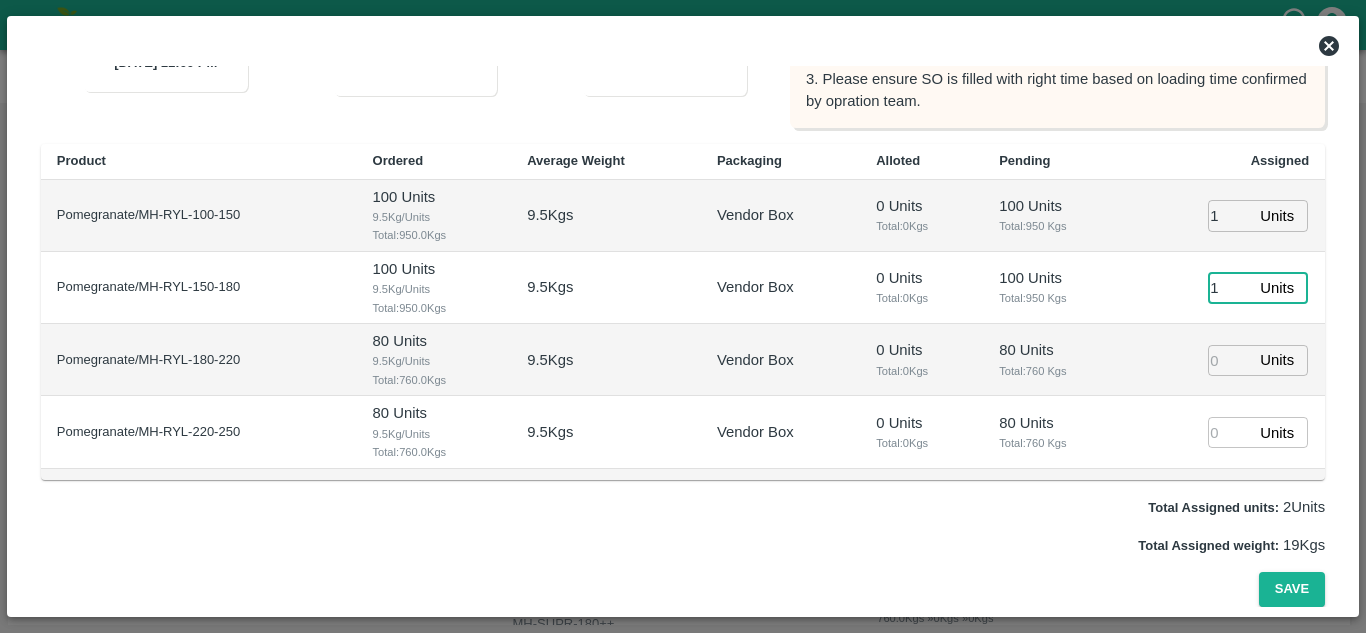 type on "[DATE] 10:52 AM" 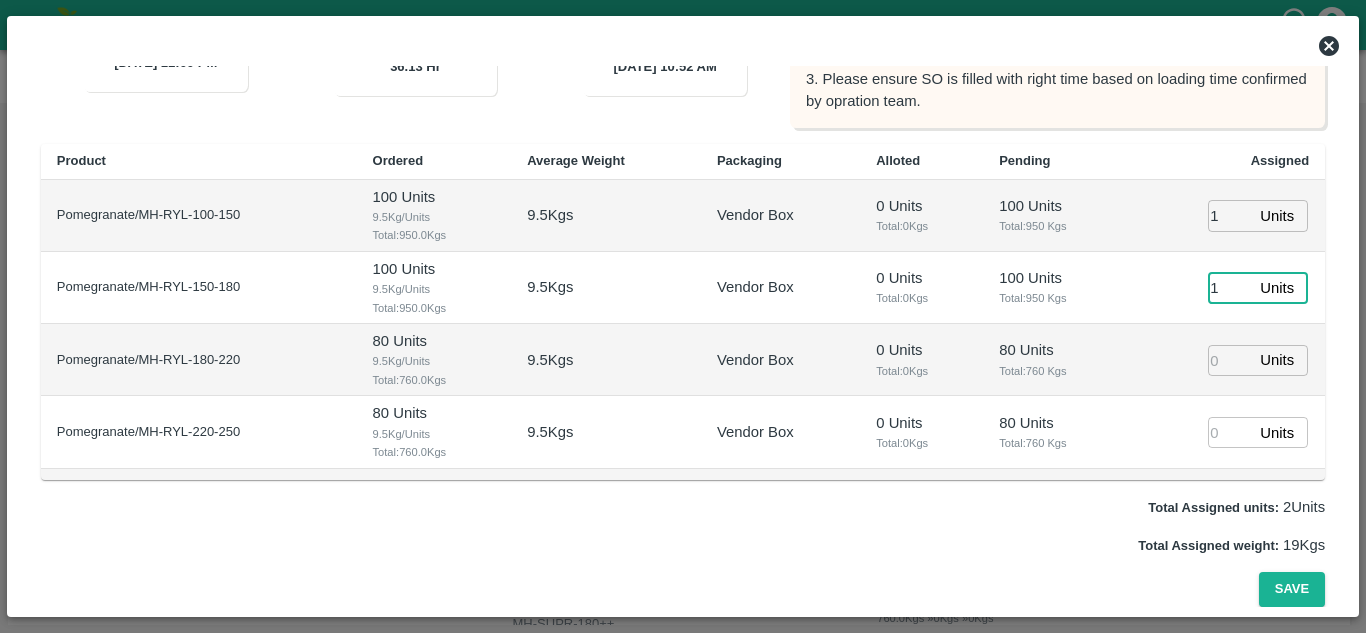 type on "1" 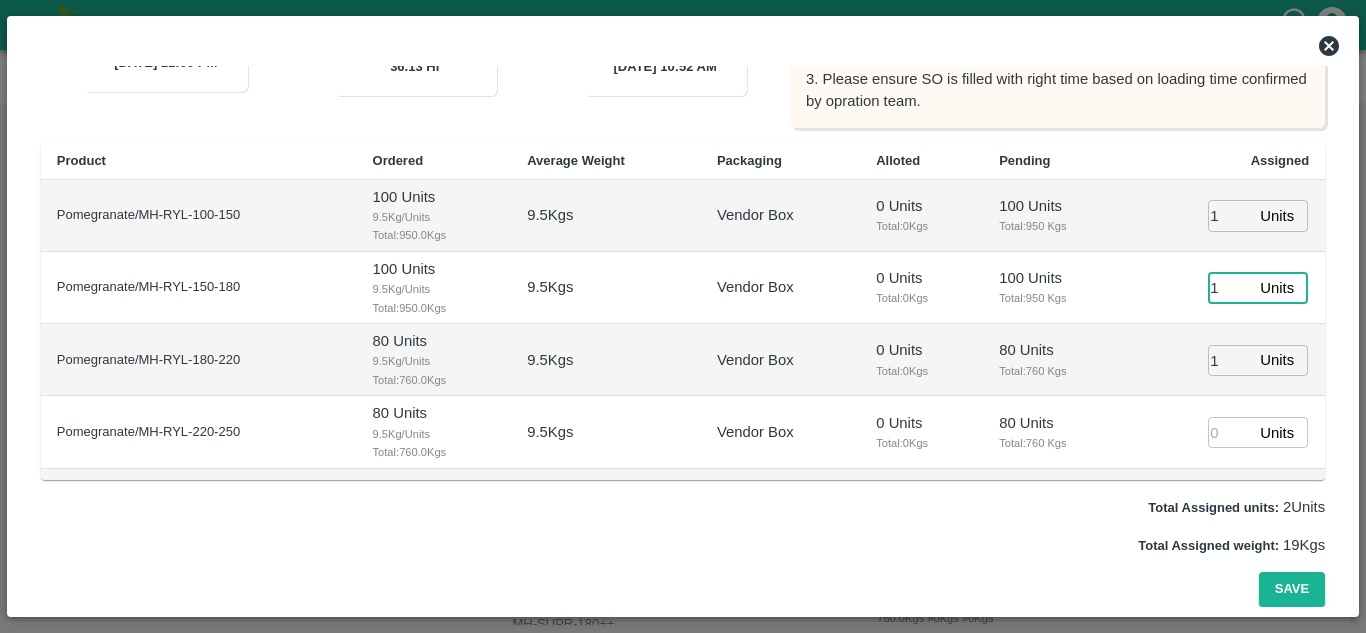 click on "1" at bounding box center (1230, 360) 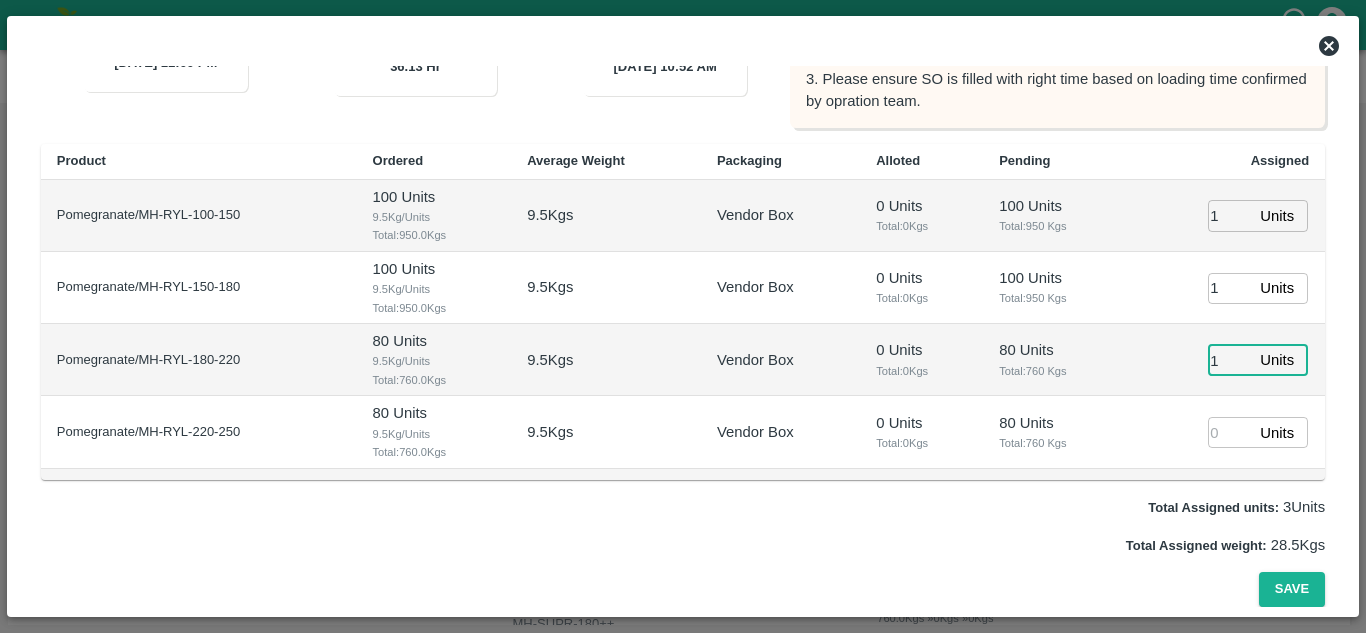 type on "1" 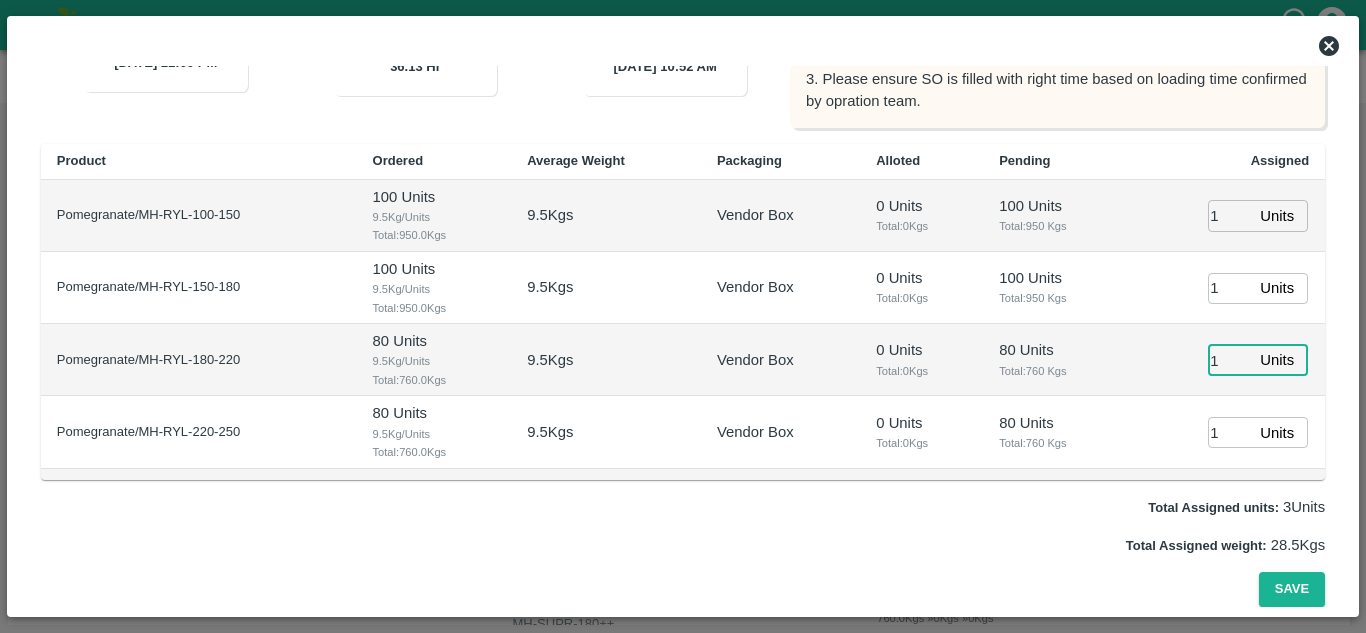click on "1" at bounding box center (1230, 432) 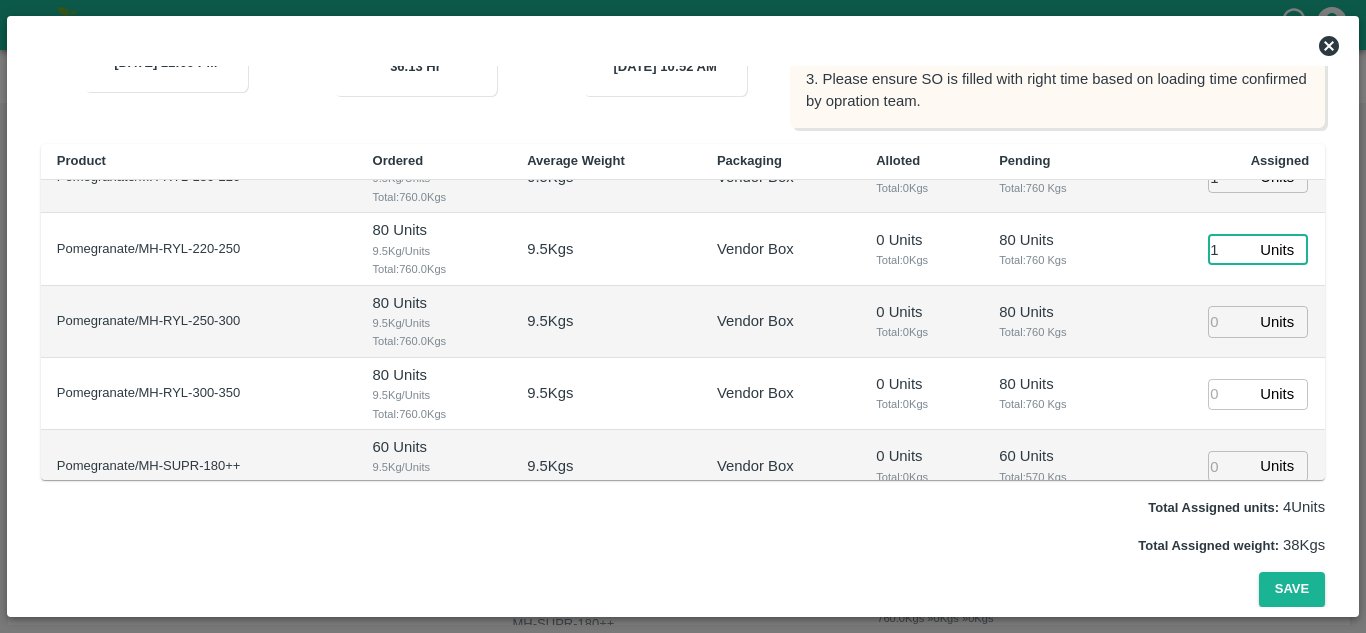 scroll, scrollTop: 196, scrollLeft: 0, axis: vertical 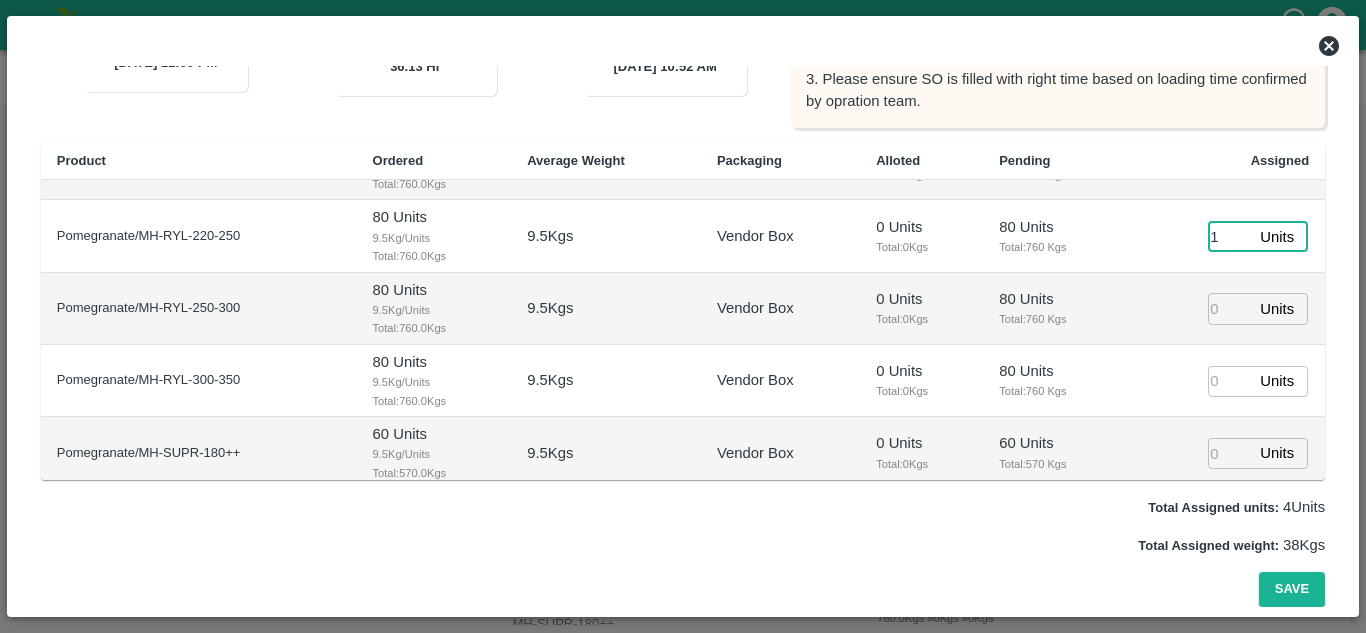 type on "1" 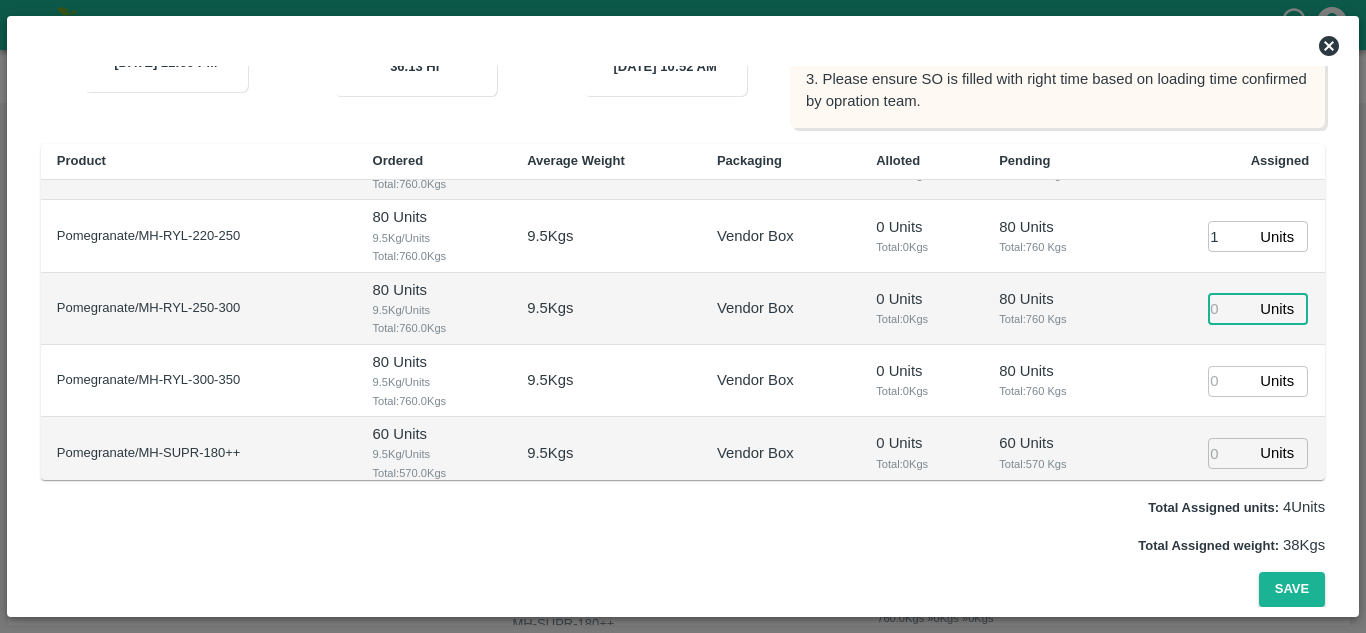 click at bounding box center (1230, 308) 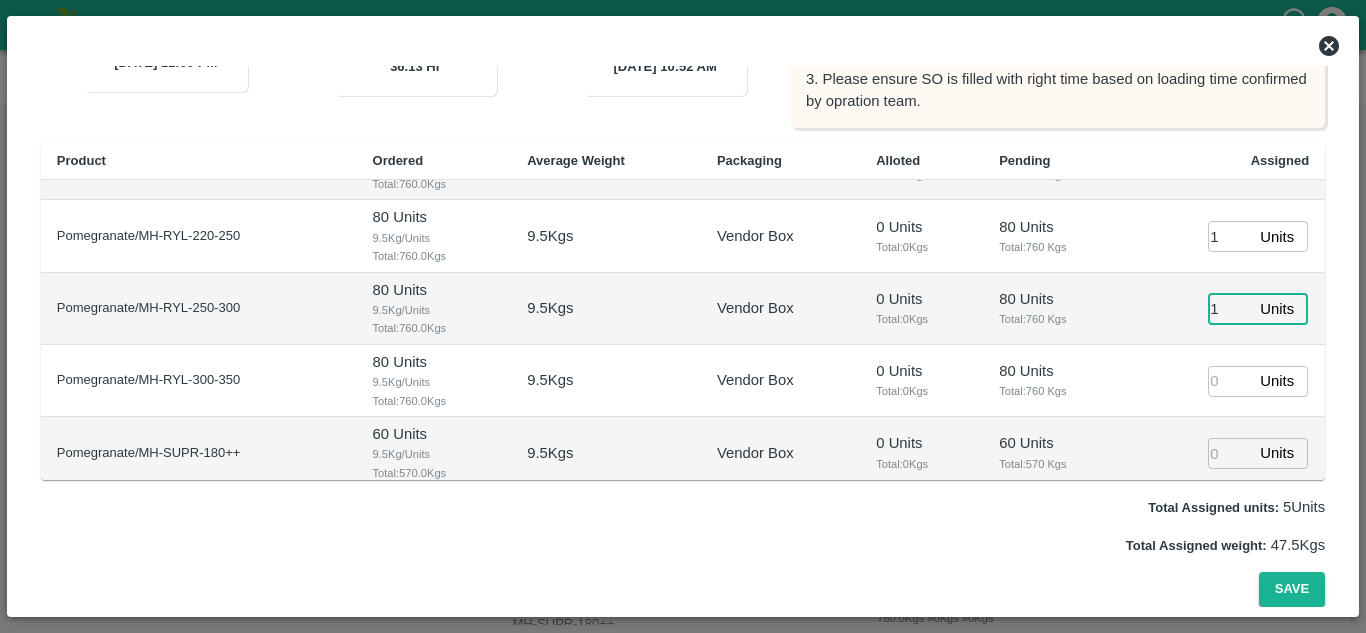 type on "1" 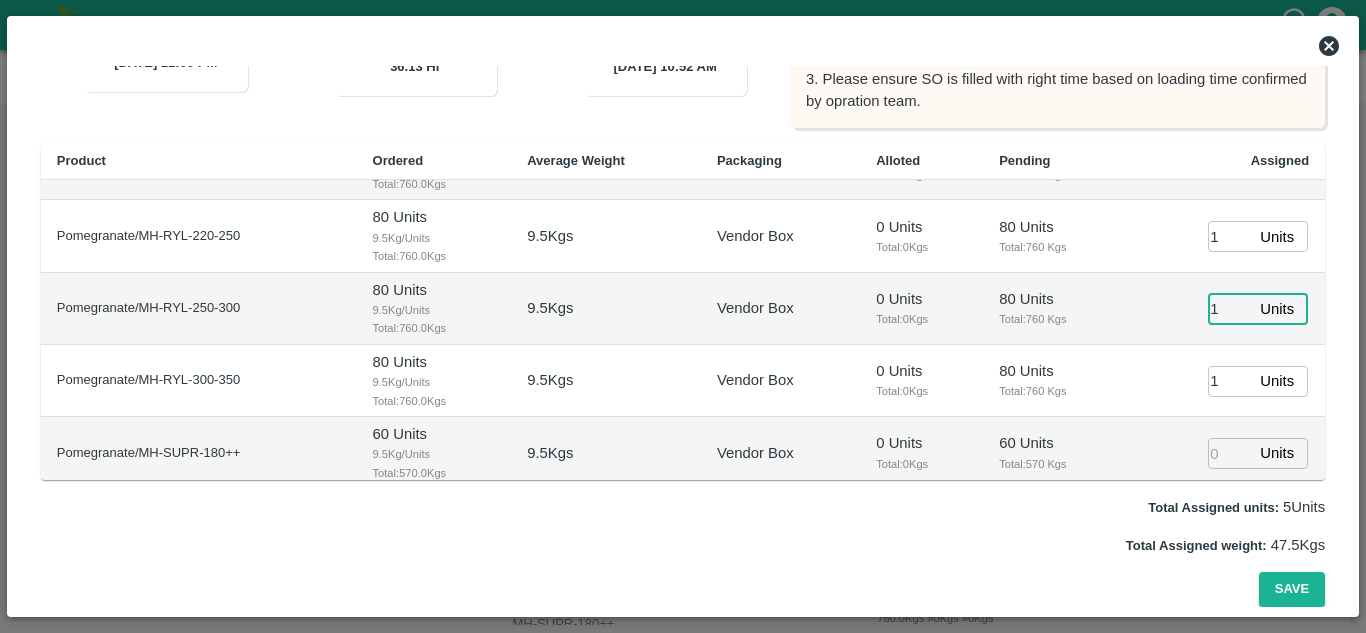 click on "1" at bounding box center (1230, 381) 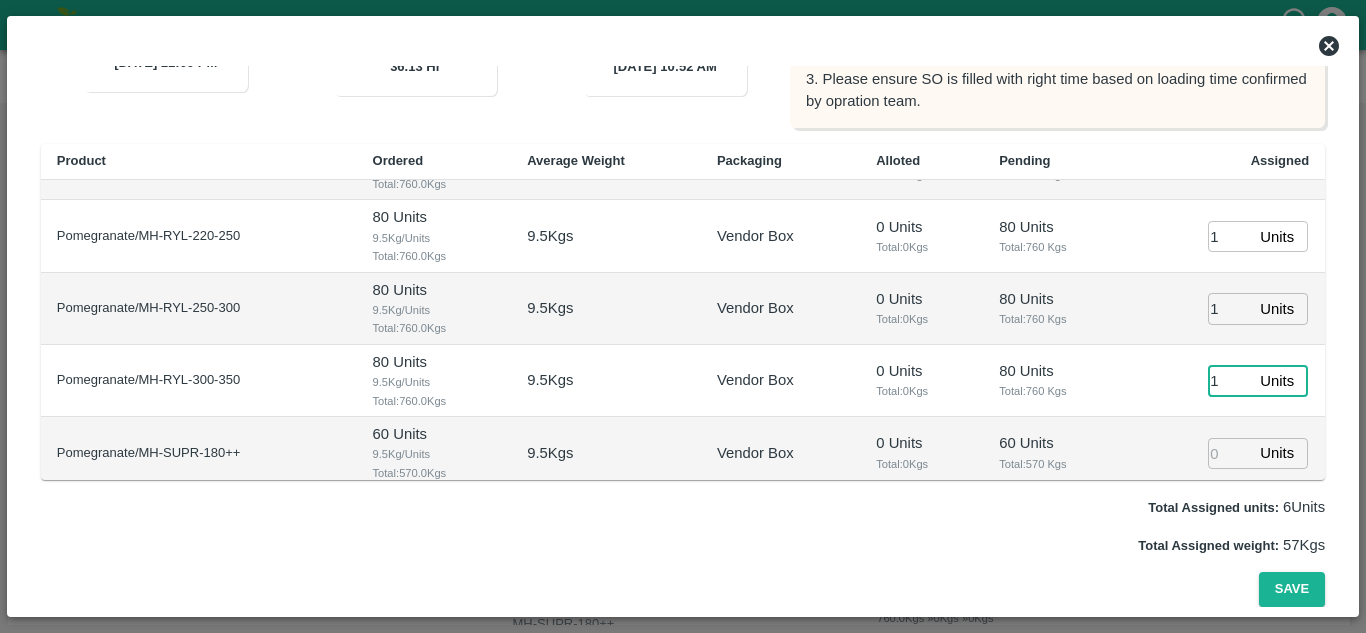 type on "1" 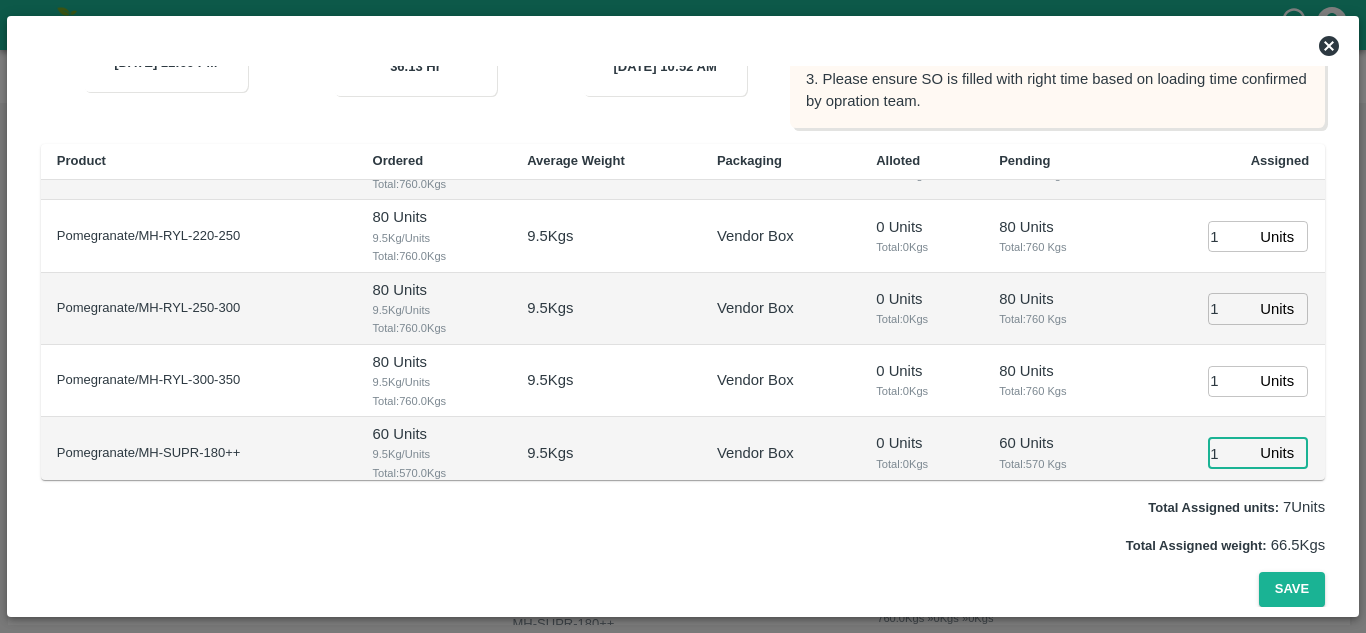 click on "1" at bounding box center [1230, 453] 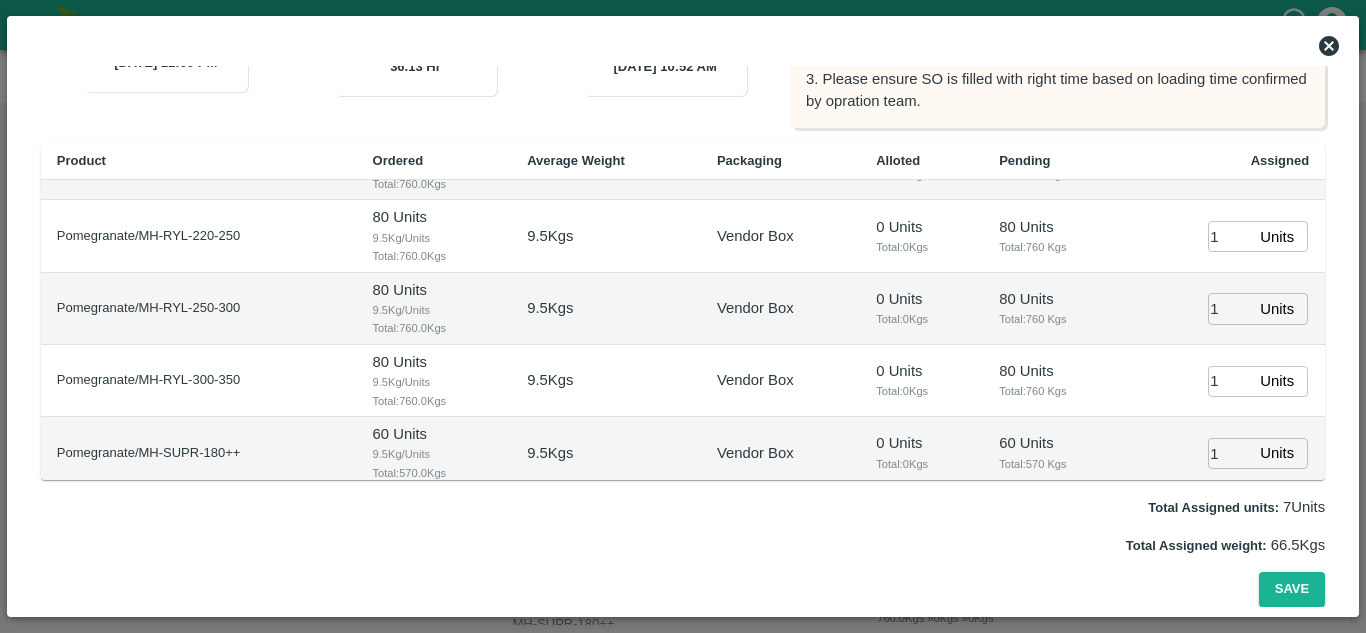 click on "Total:  760   Kgs" at bounding box center [1056, 391] 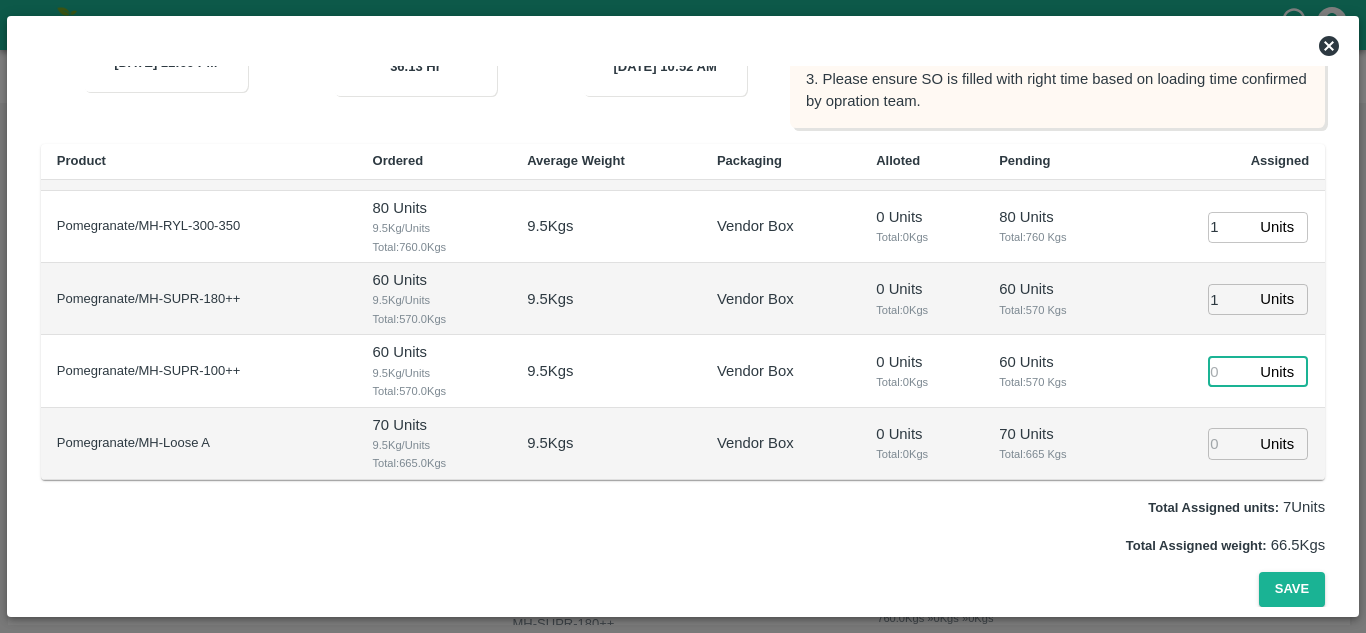 click at bounding box center (1230, 371) 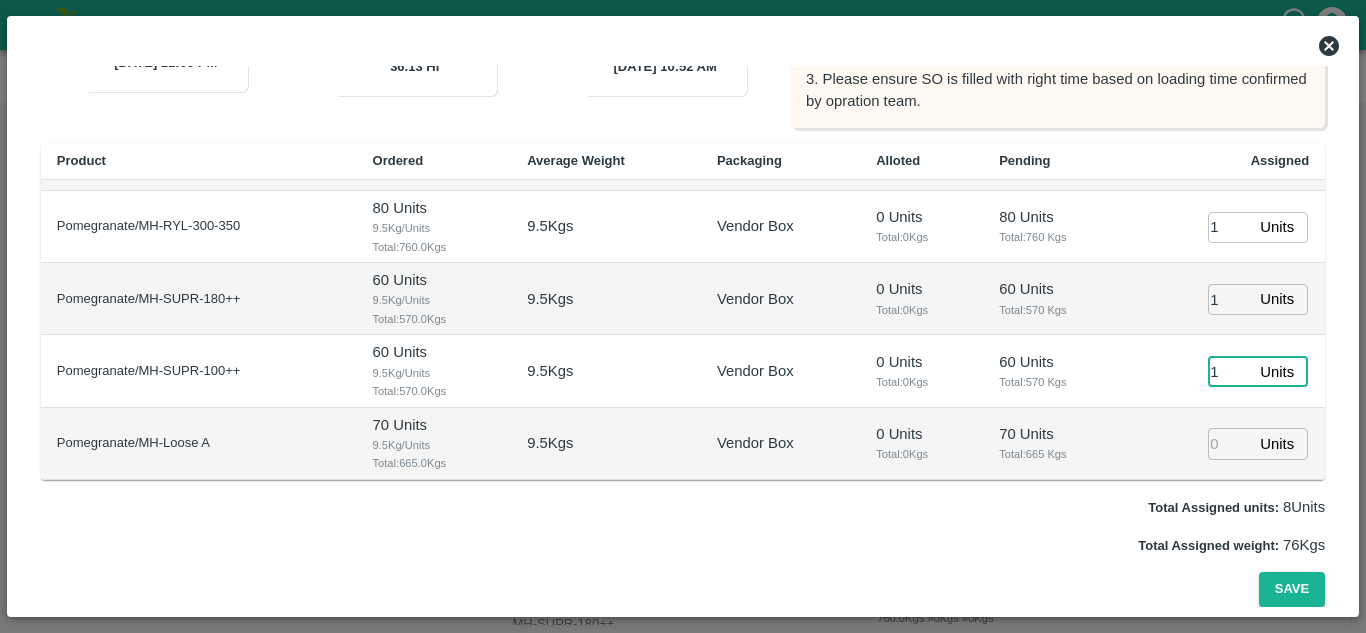 type on "1" 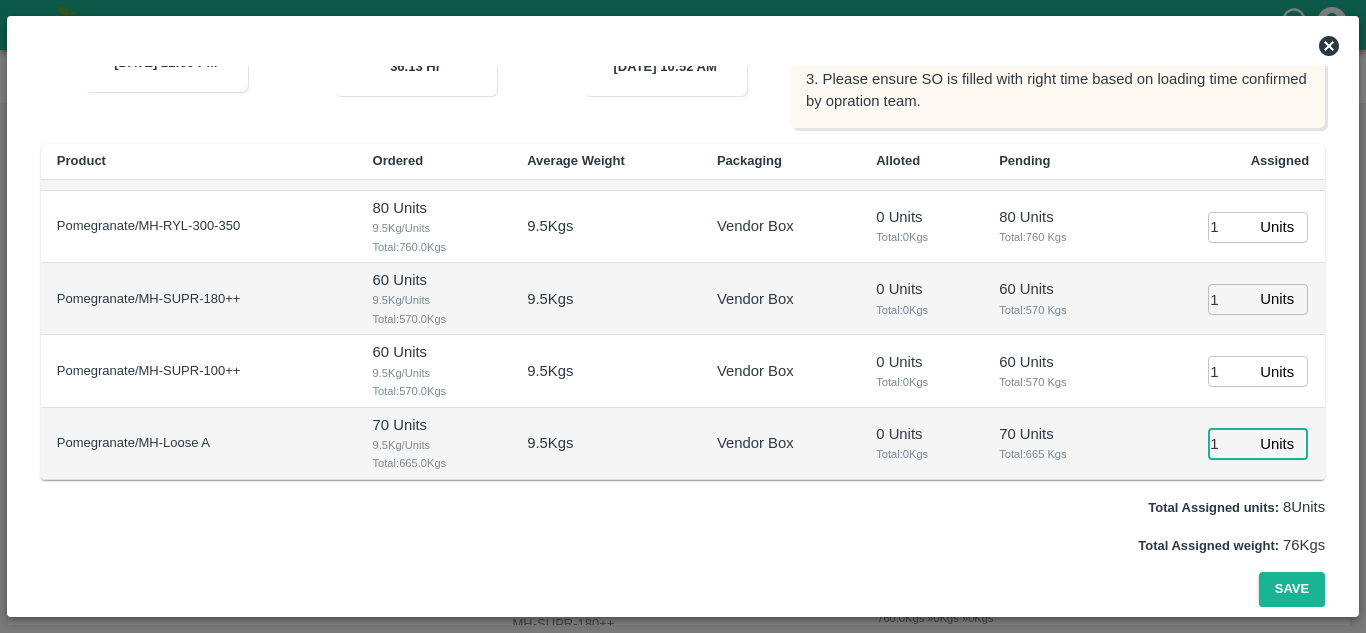 click on "1" at bounding box center (1230, 443) 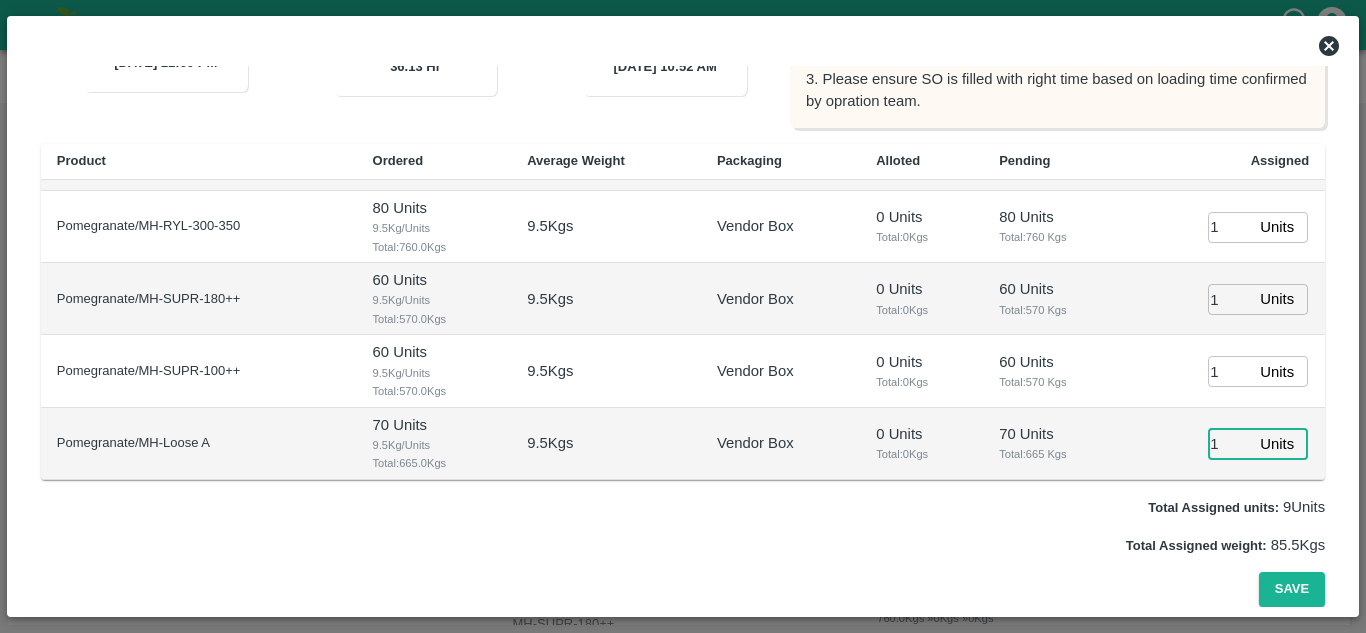 type on "1" 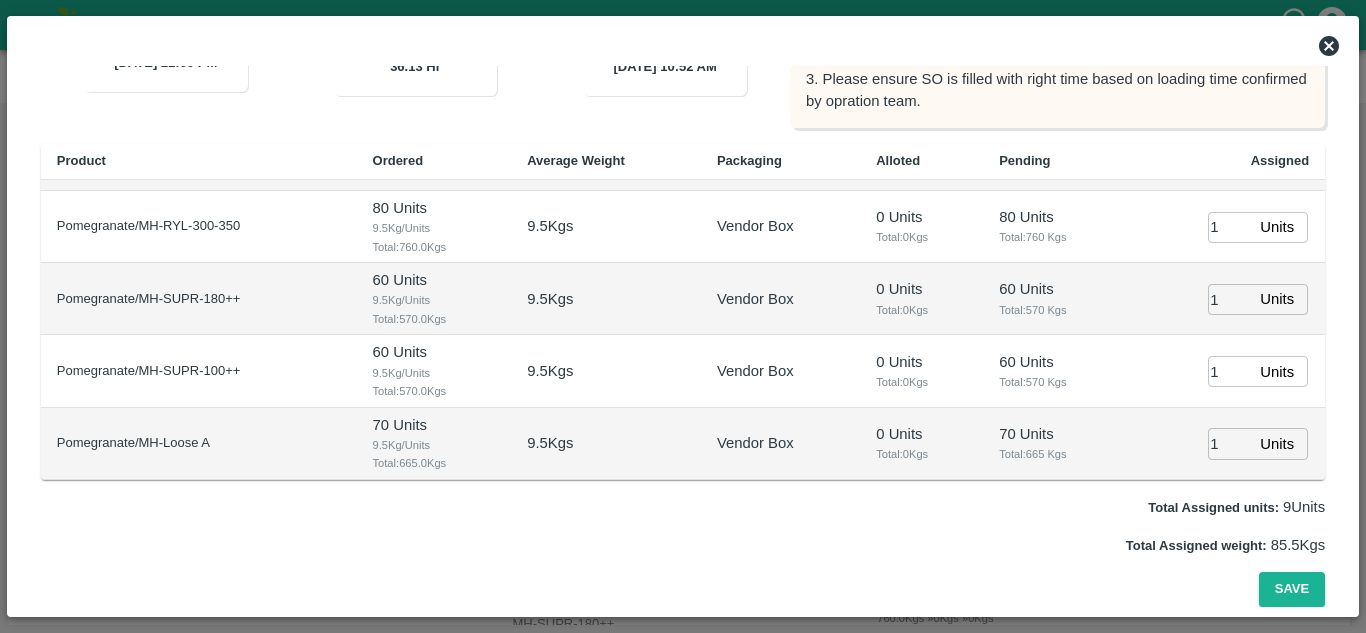 click on "60   Units" at bounding box center (1056, 362) 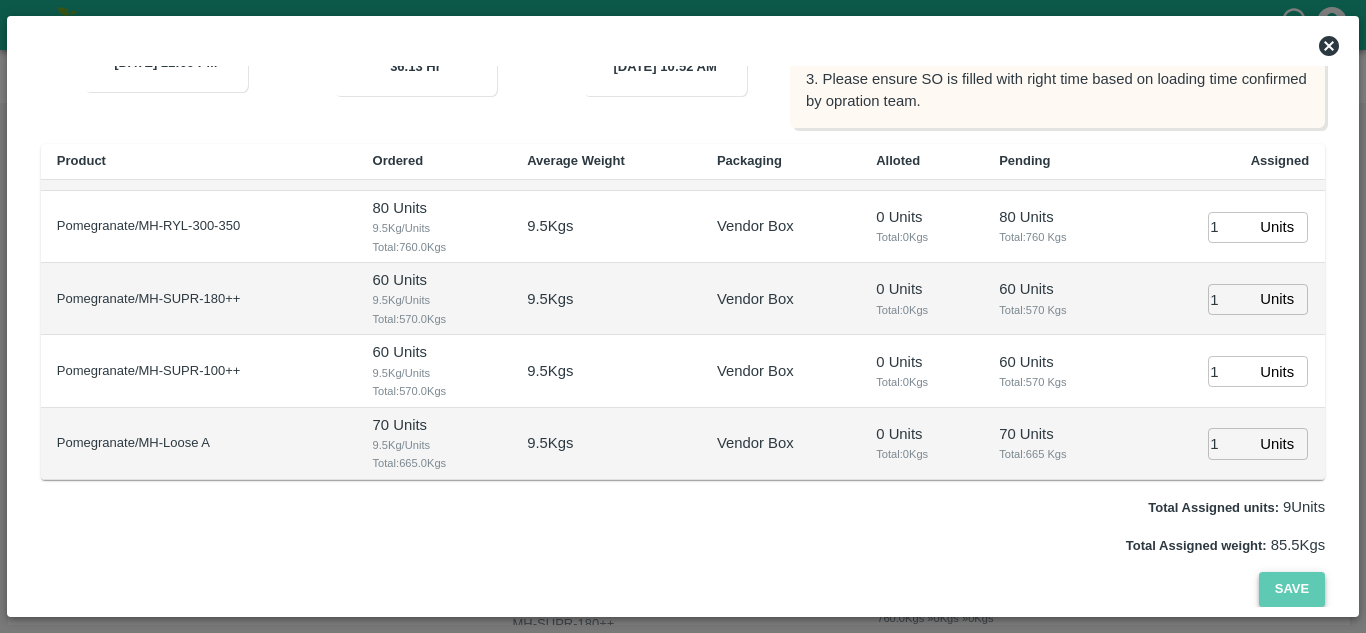 click on "Save" at bounding box center (1292, 589) 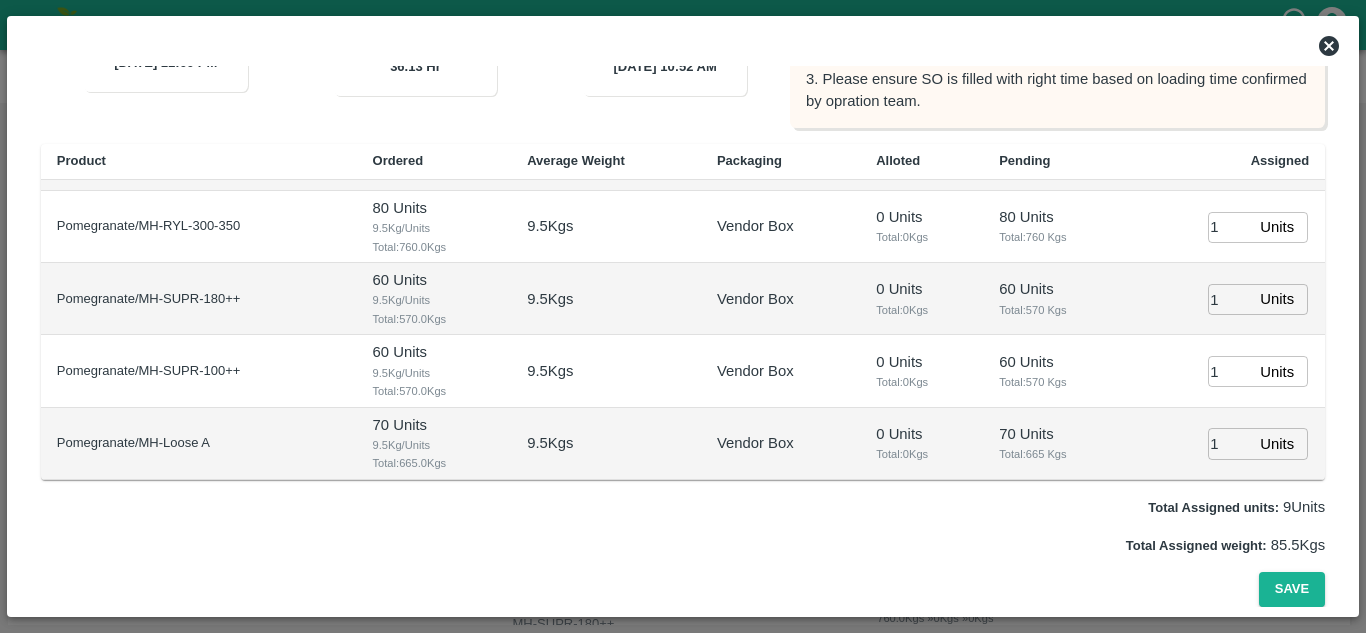 click 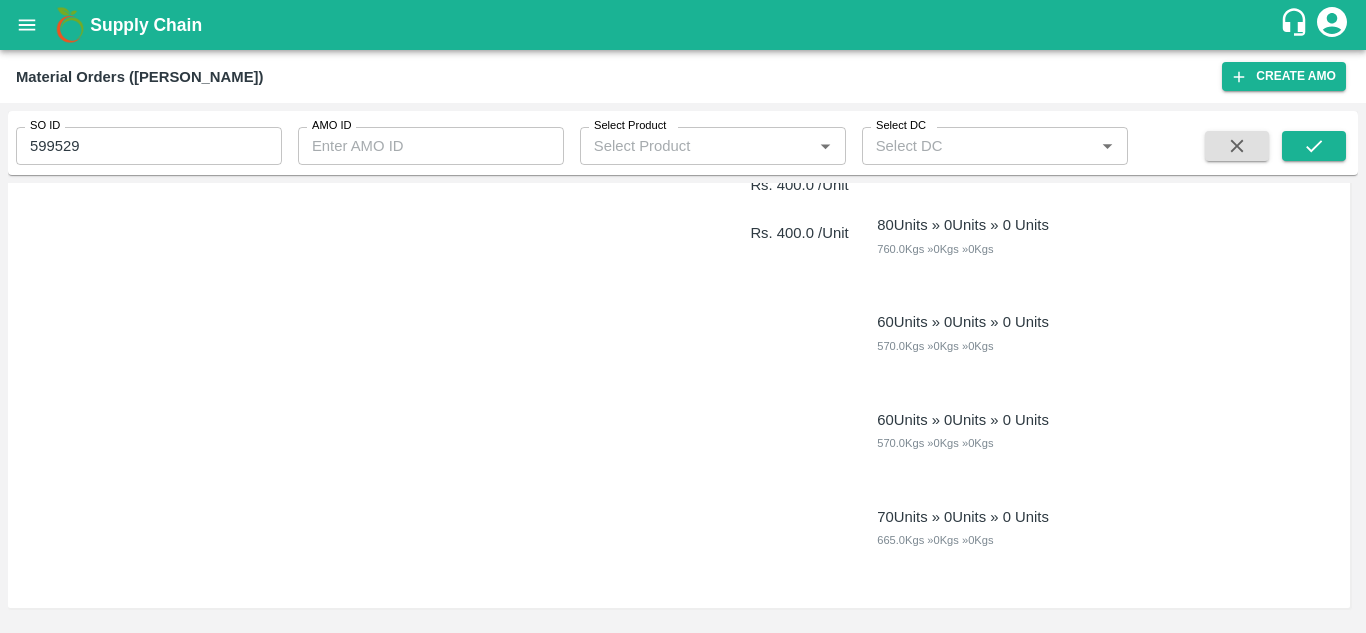 scroll, scrollTop: 0, scrollLeft: 0, axis: both 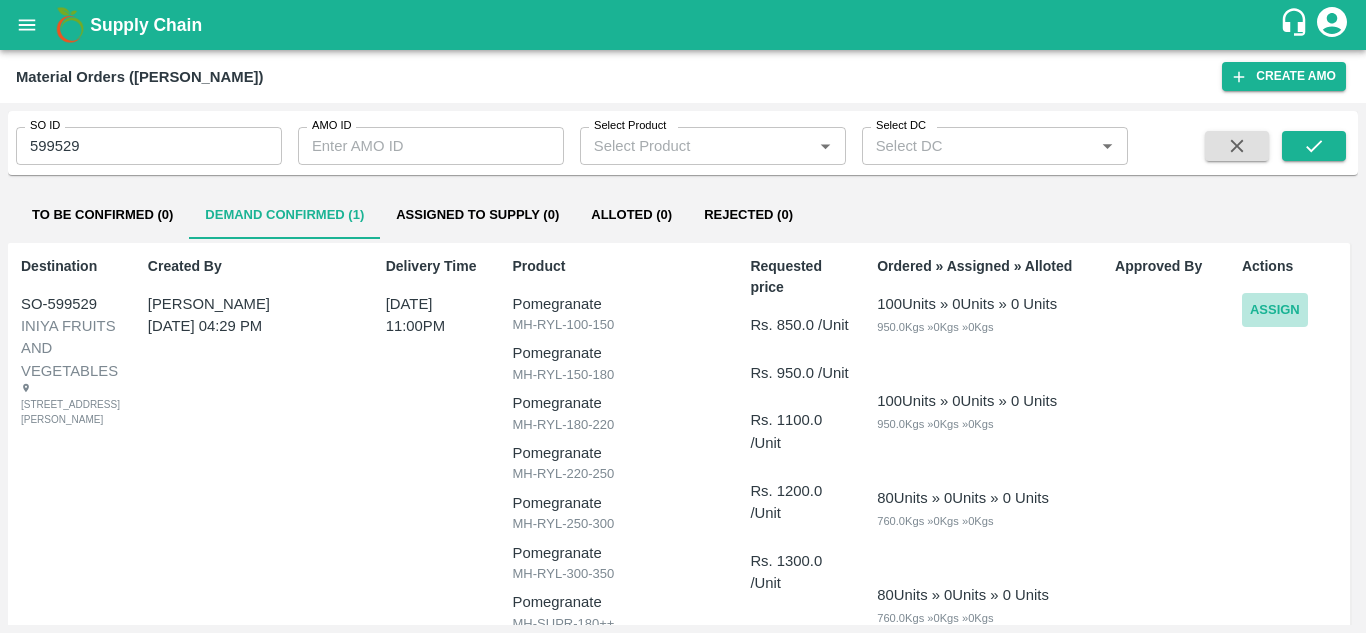 click on "Assign" at bounding box center [1275, 310] 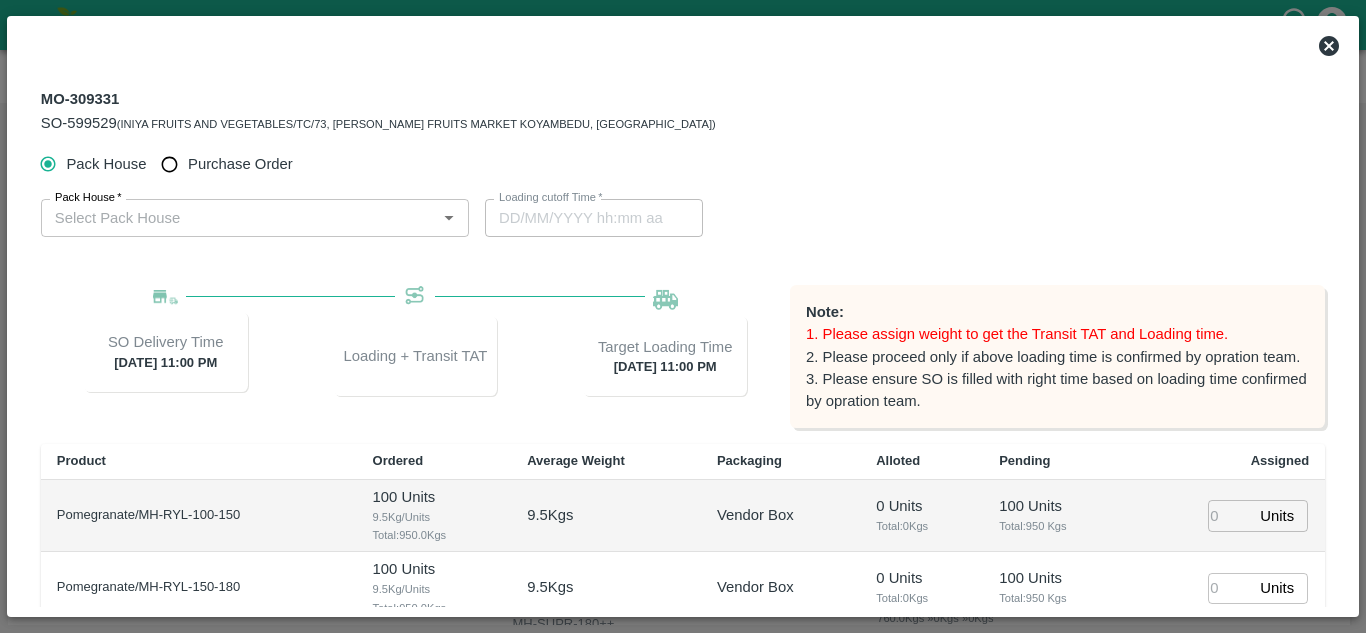 type on "[DATE] 11:00 PM" 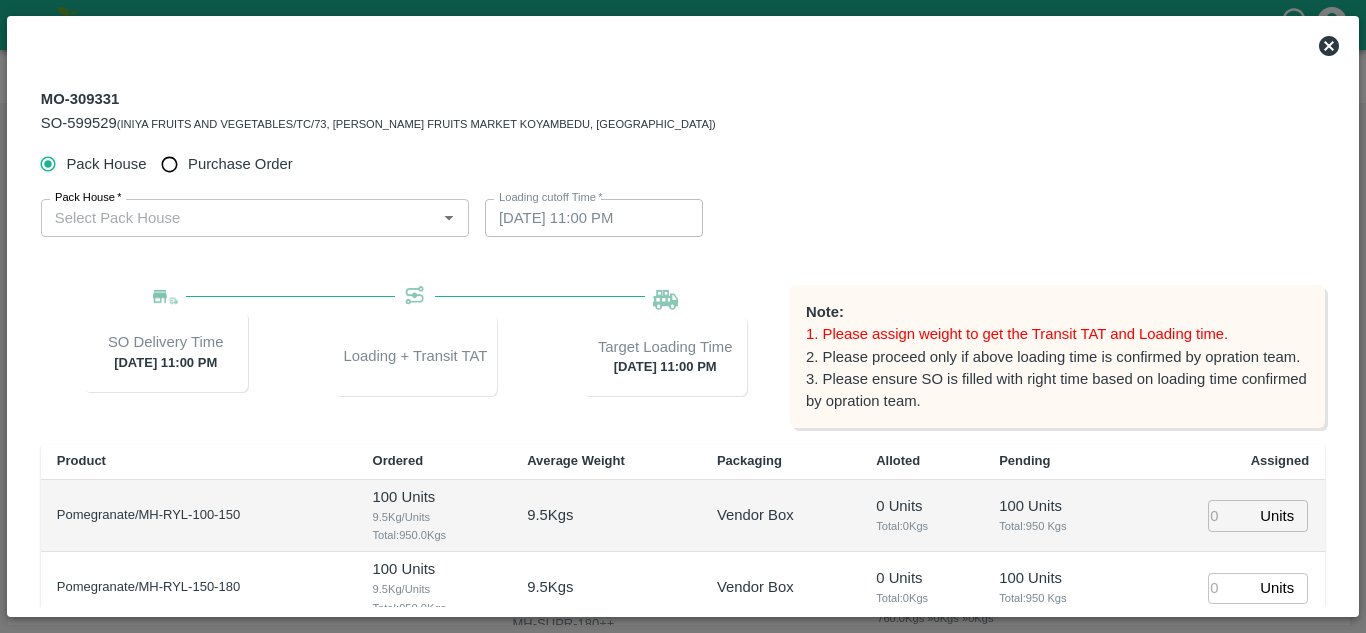 type 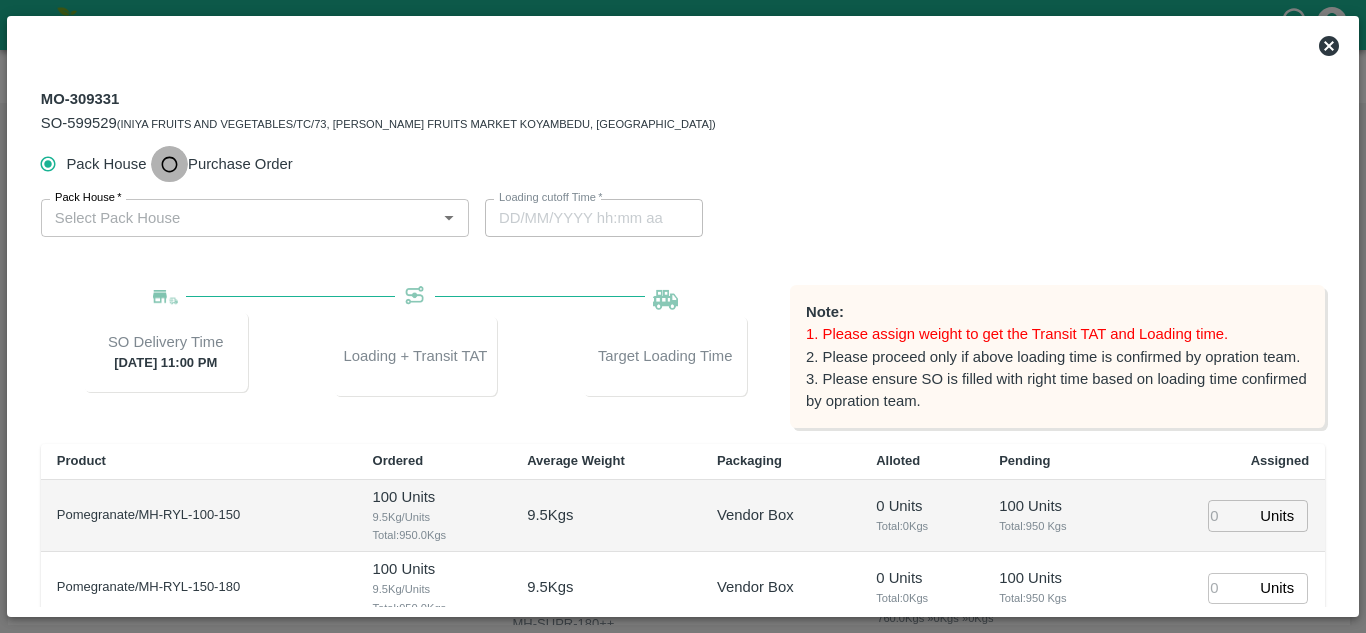 click on "Purchase Order" at bounding box center (169, 164) 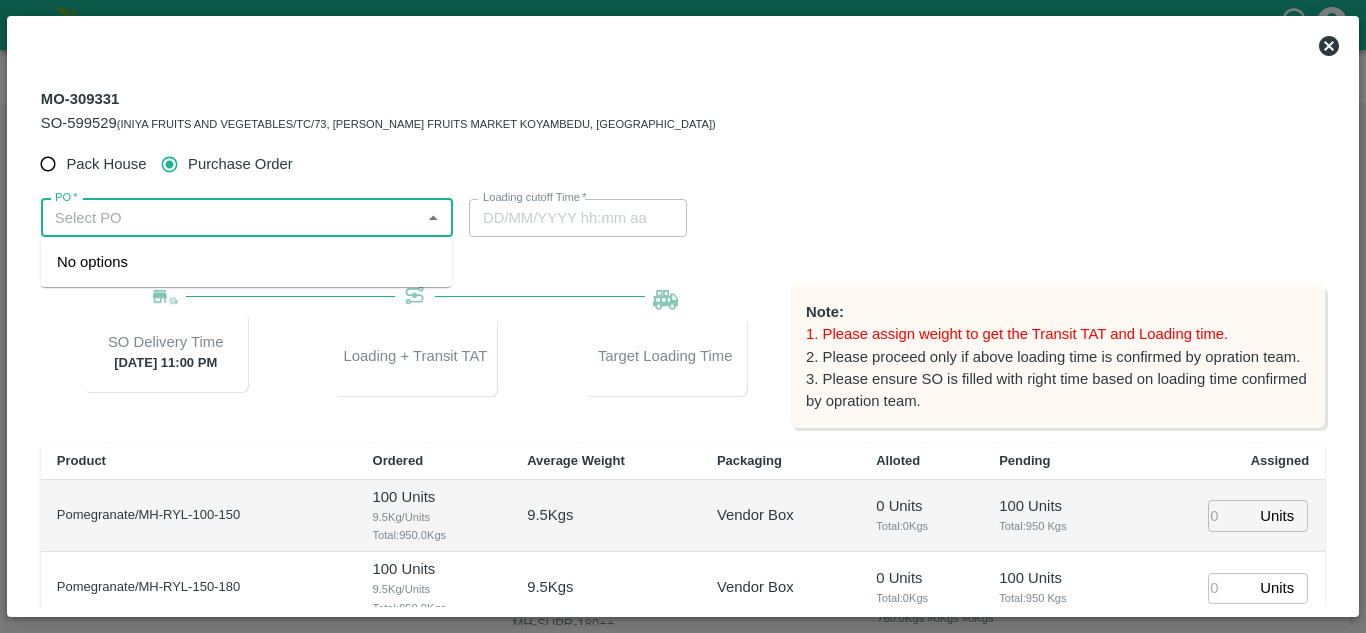 click on "PO   *" at bounding box center [230, 218] 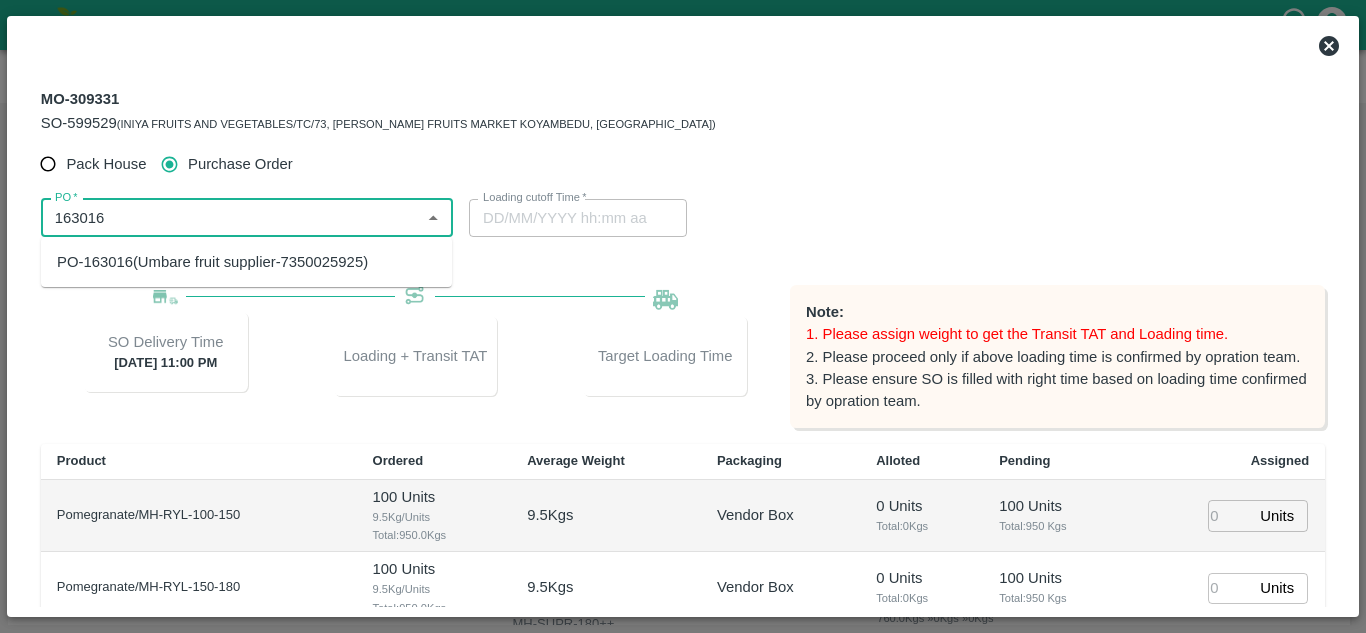 click on "PO-163016(Umbare fruit supplier-7350025925)" at bounding box center (212, 262) 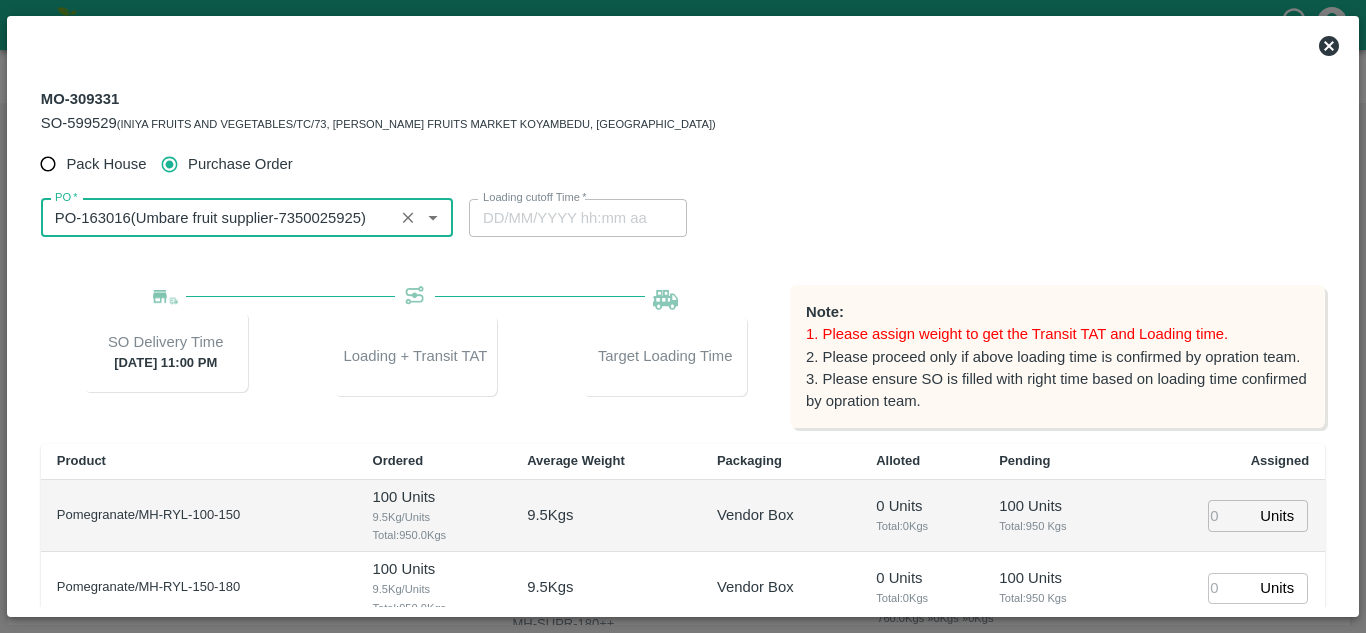 scroll, scrollTop: 300, scrollLeft: 0, axis: vertical 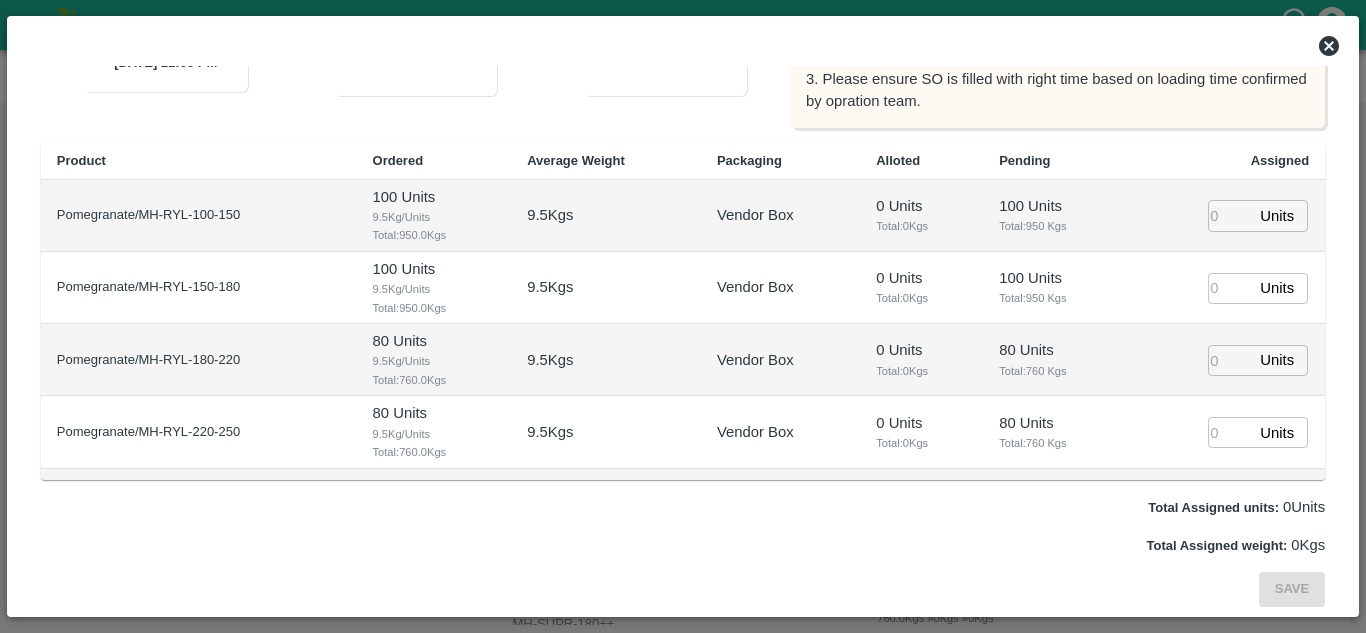 type on "PO-163016(Umbare fruit supplier-7350025925)" 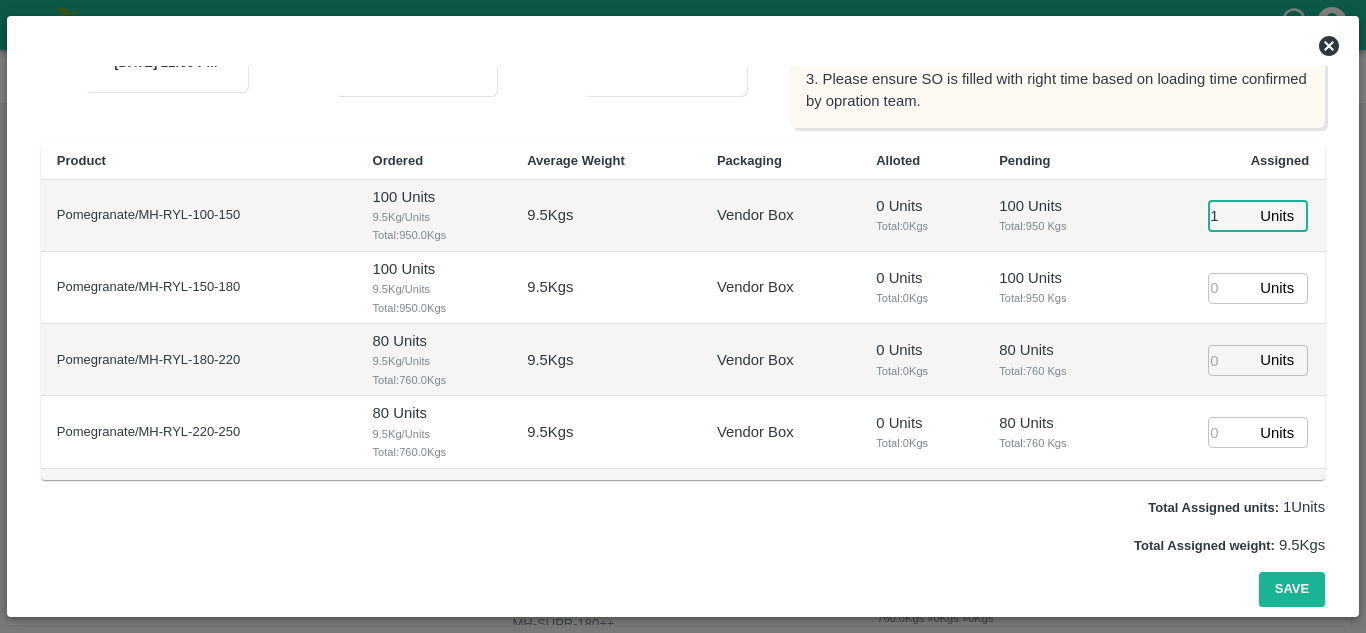 type on "1" 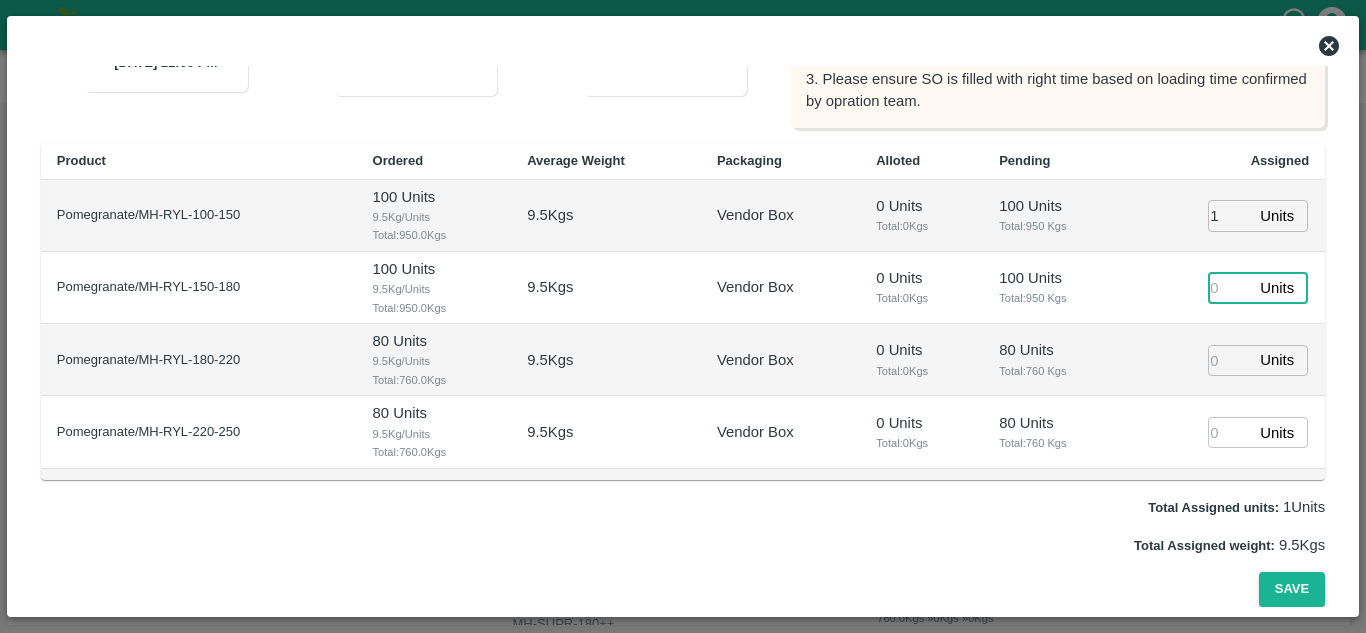 type on "1" 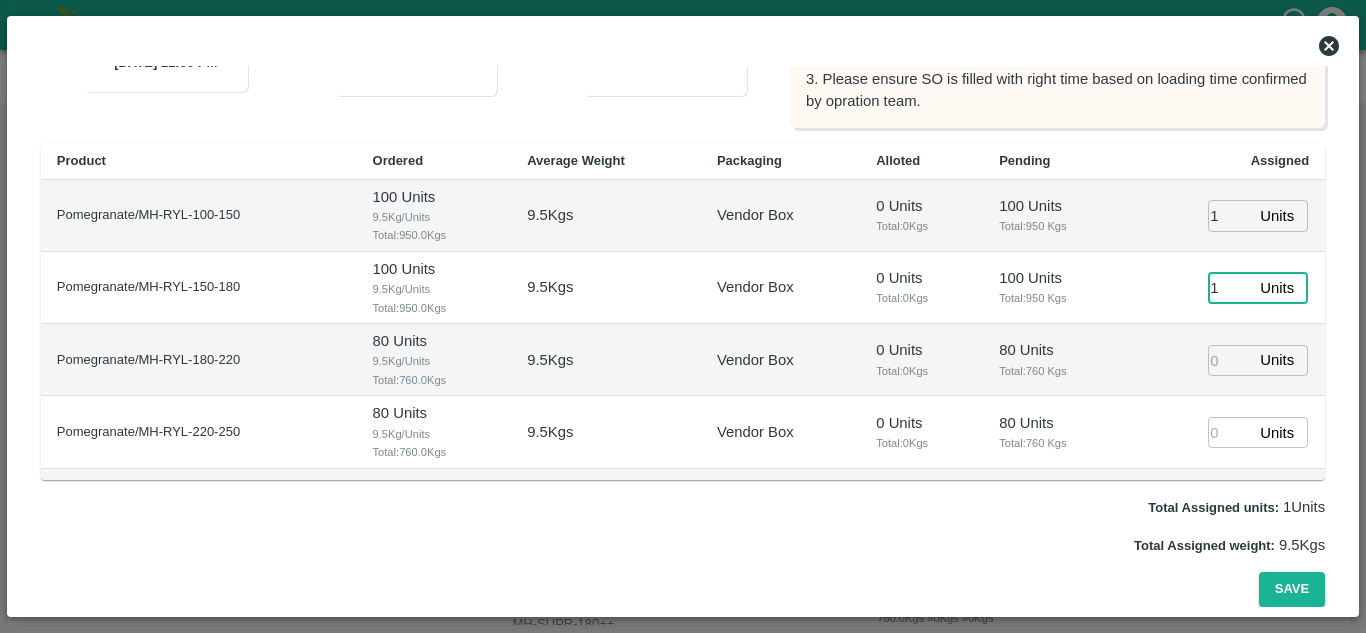 click on "1" at bounding box center [1230, 288] 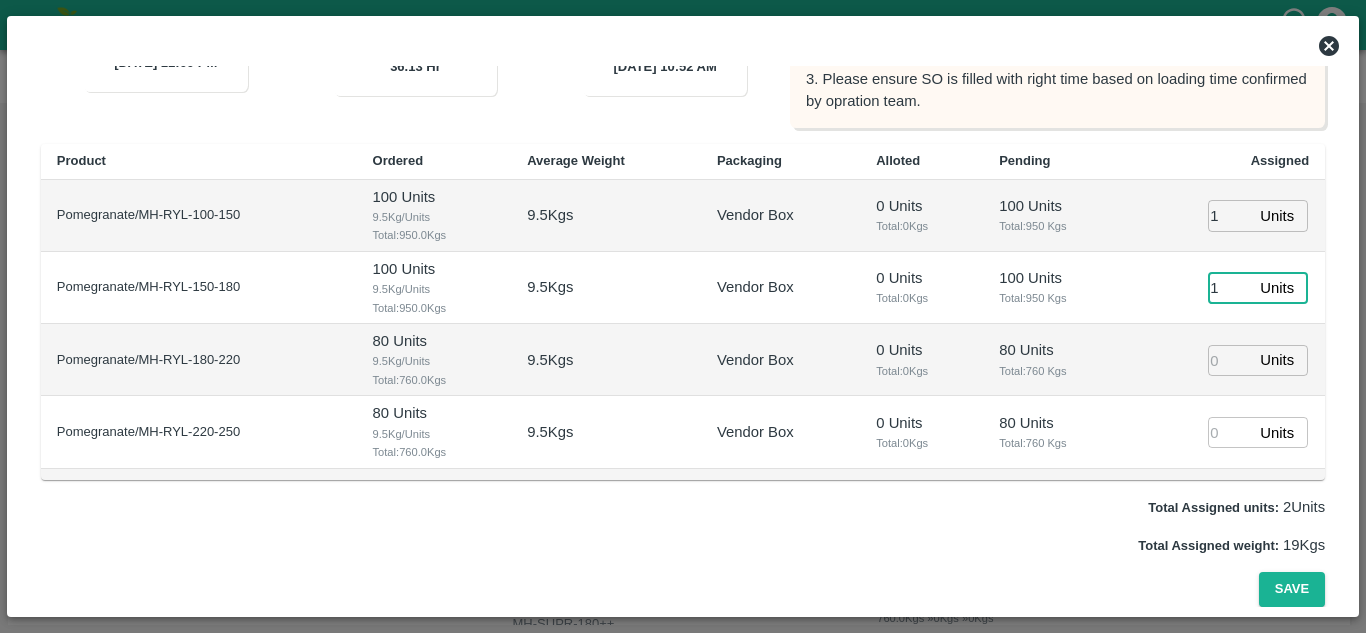 type on "1" 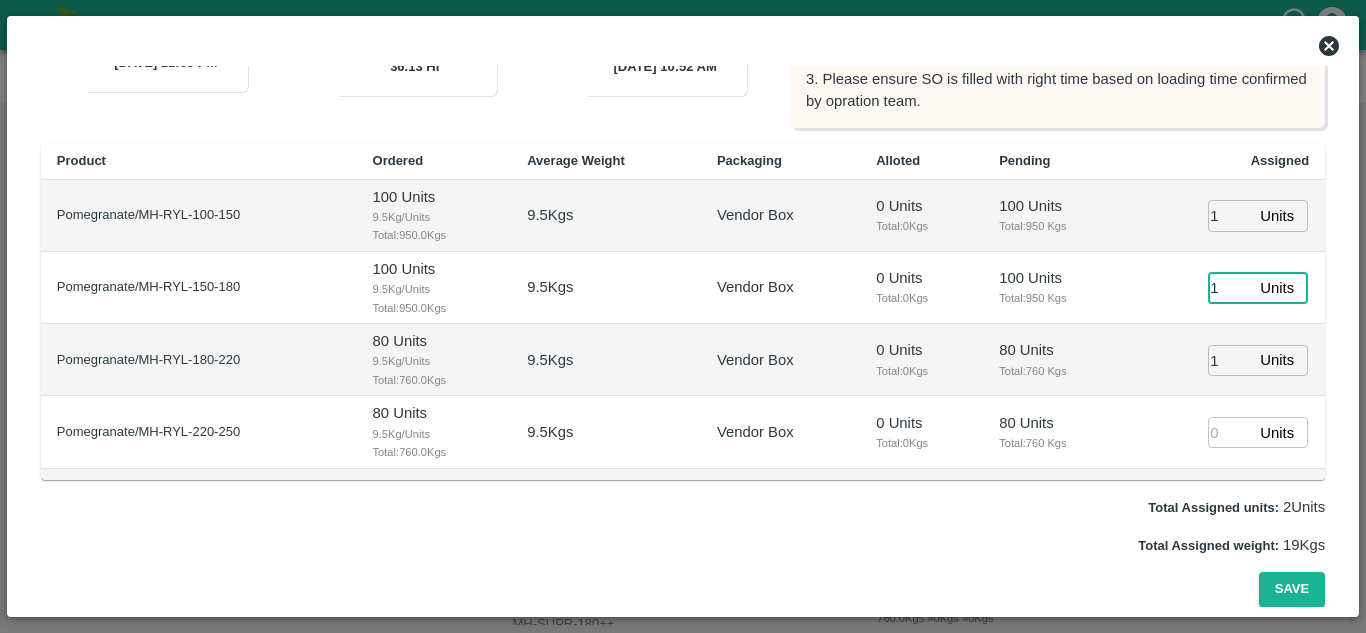 click on "1" at bounding box center [1230, 360] 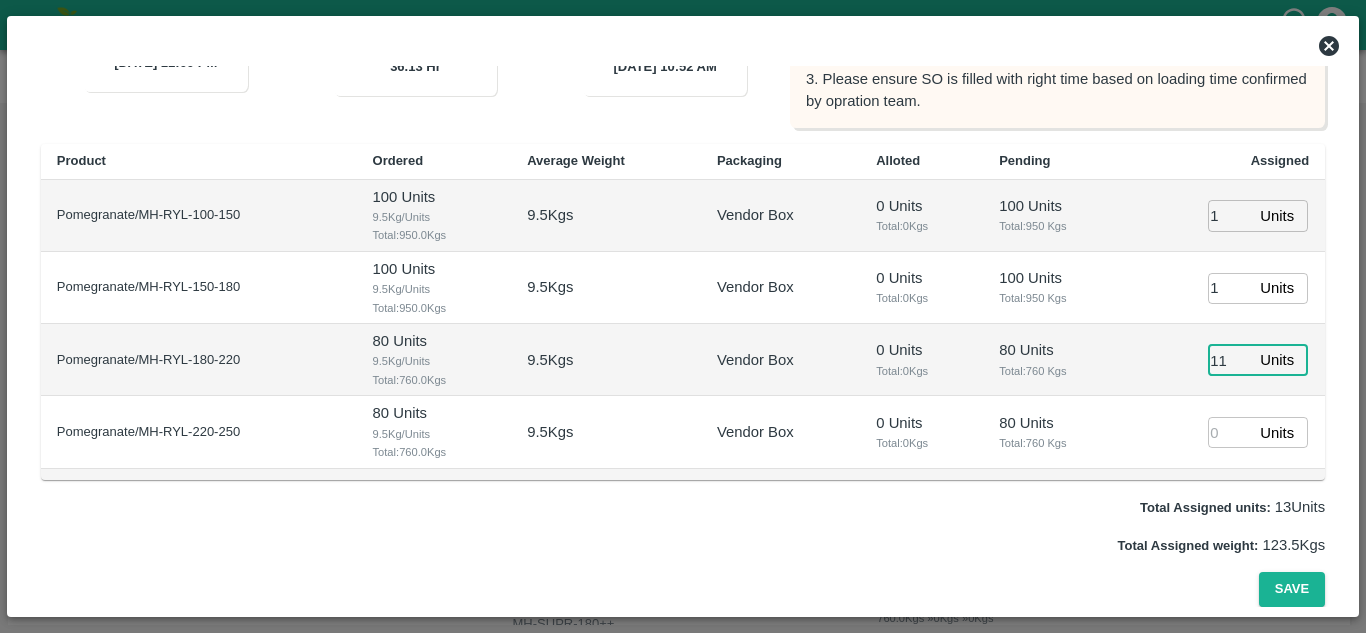 type on "11" 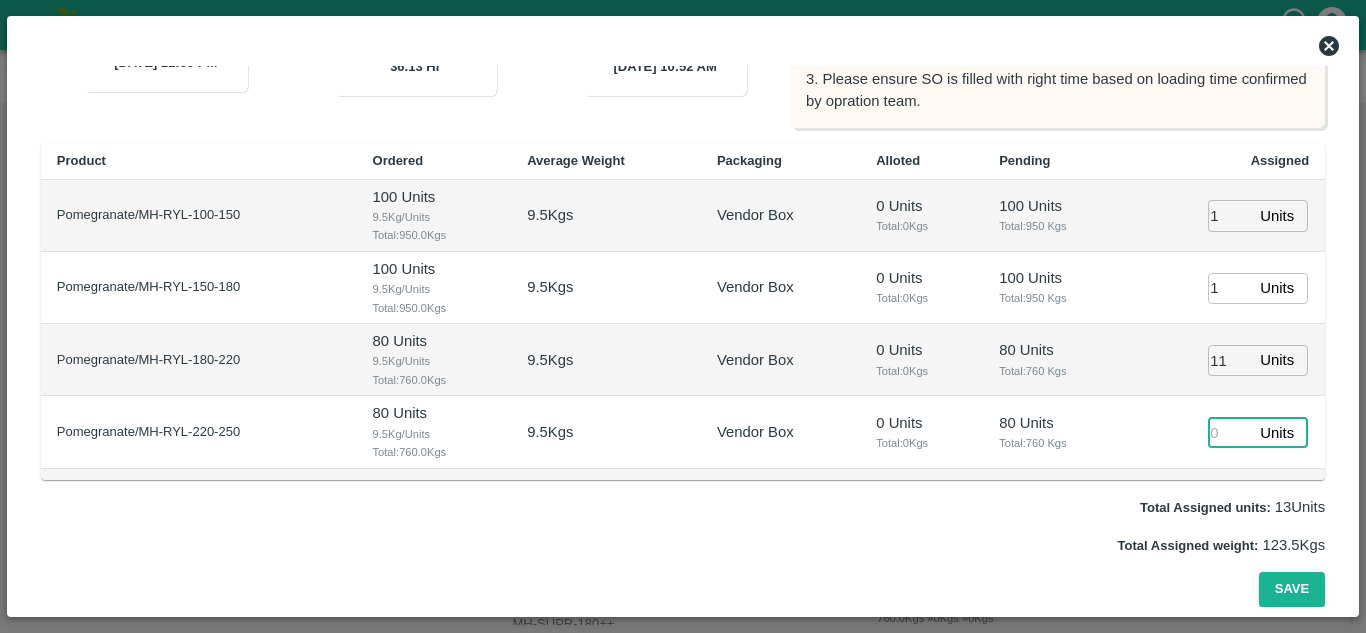click at bounding box center (1230, 432) 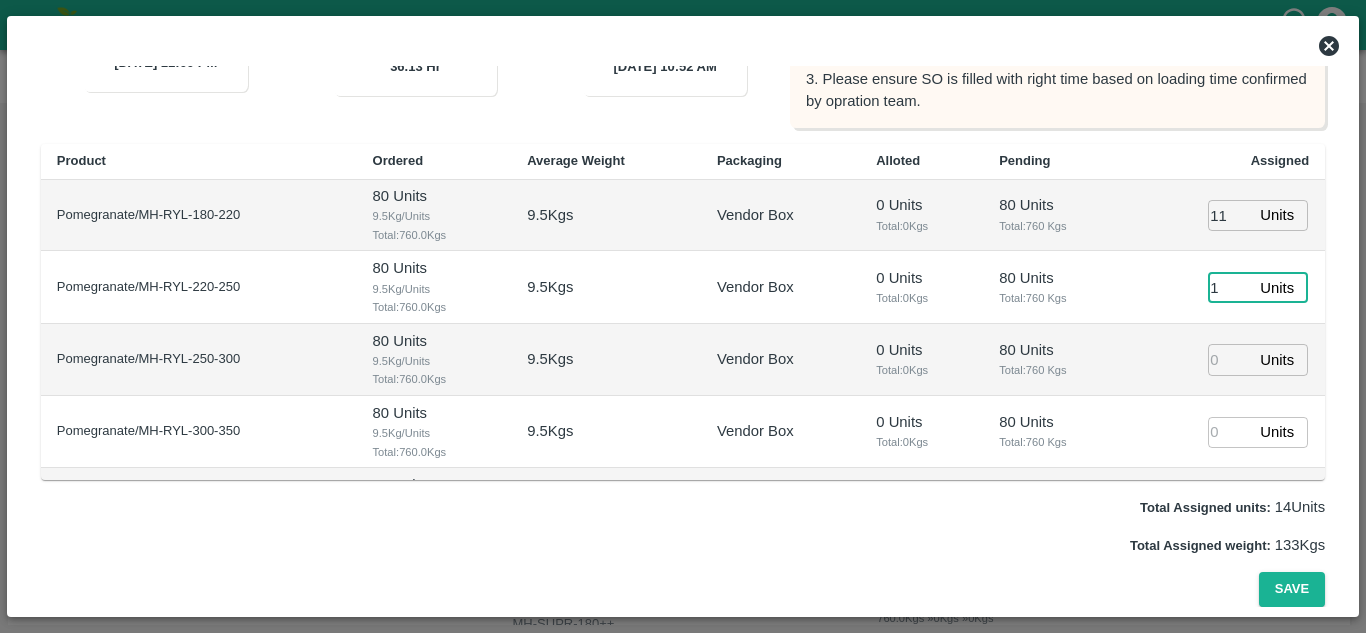 scroll, scrollTop: 146, scrollLeft: 0, axis: vertical 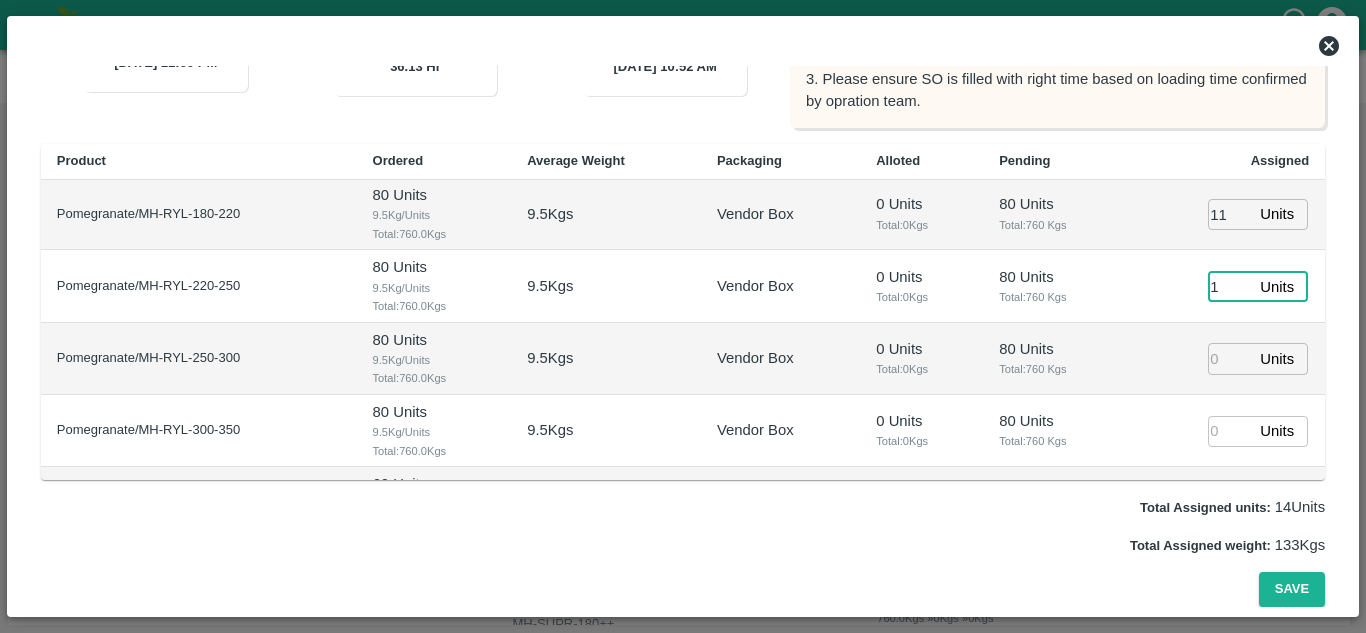 type on "1" 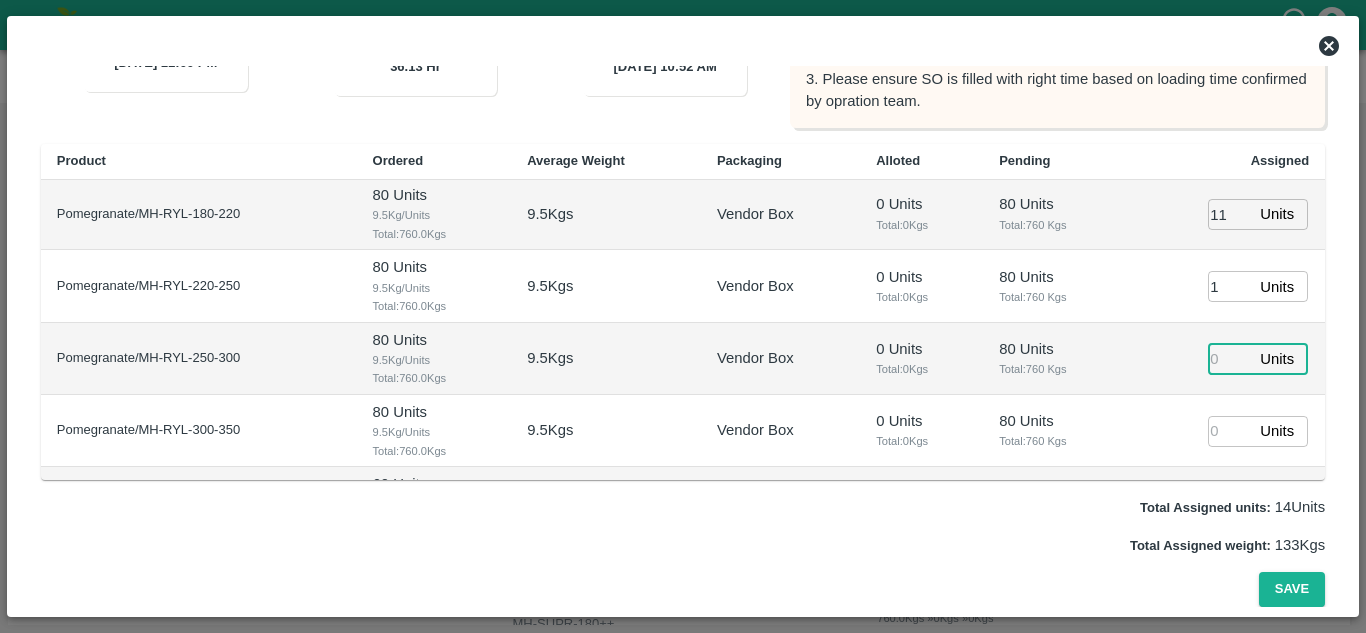 click at bounding box center [1230, 358] 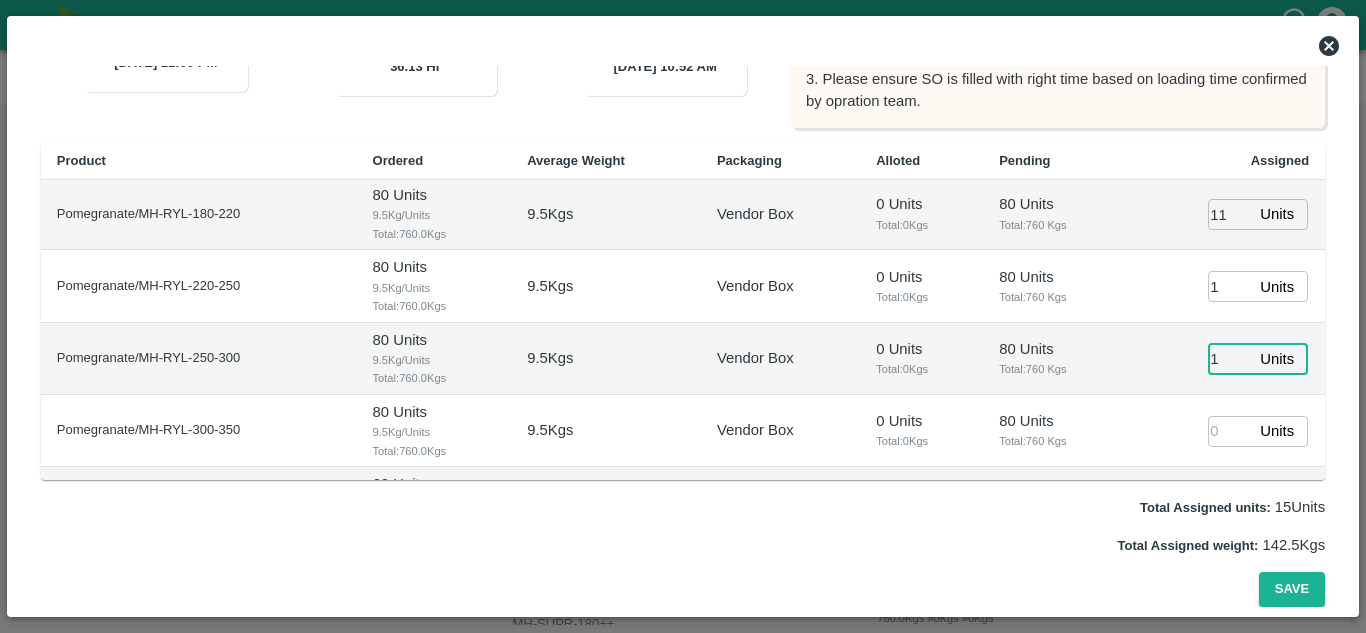type on "1" 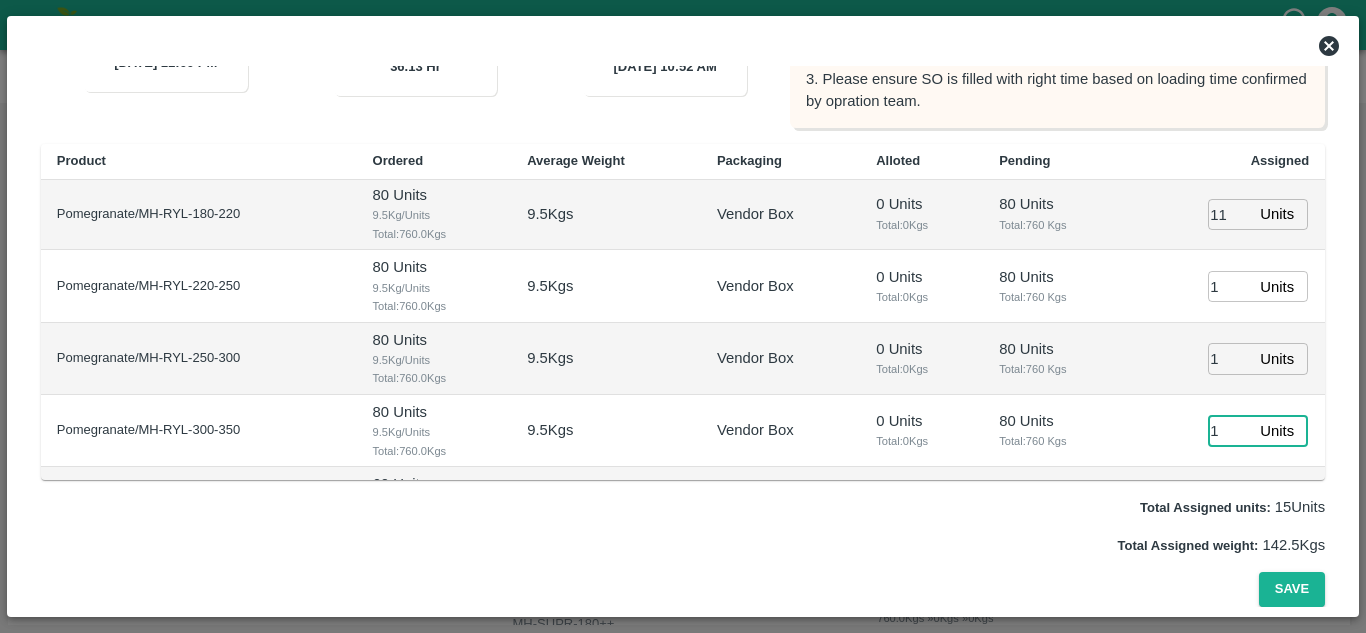 click on "1" at bounding box center [1230, 431] 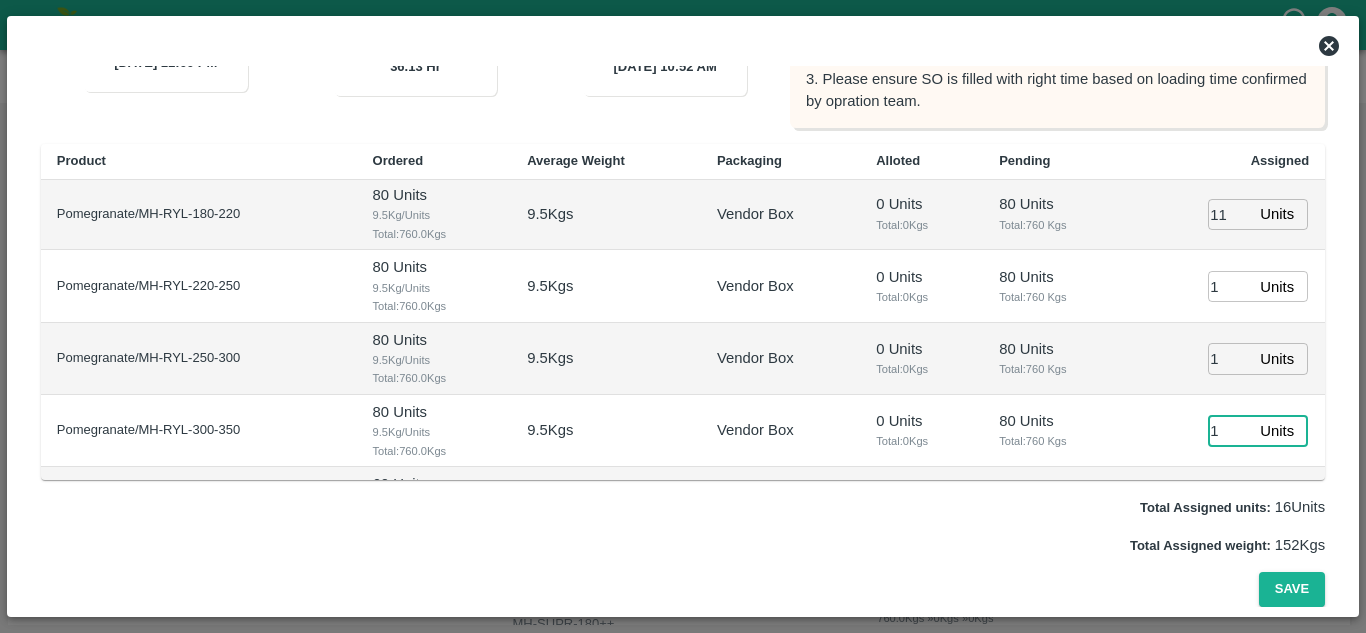 type on "1" 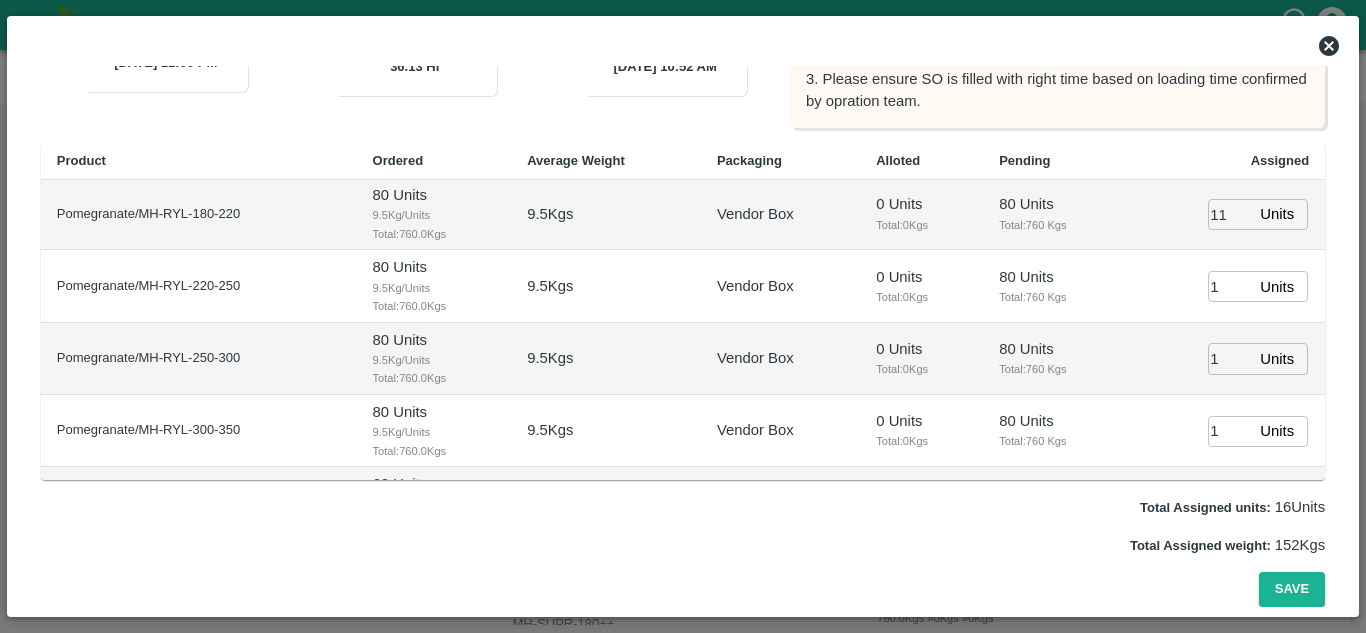 click on "80   Units Total:  760   Kgs" at bounding box center (1056, 359) 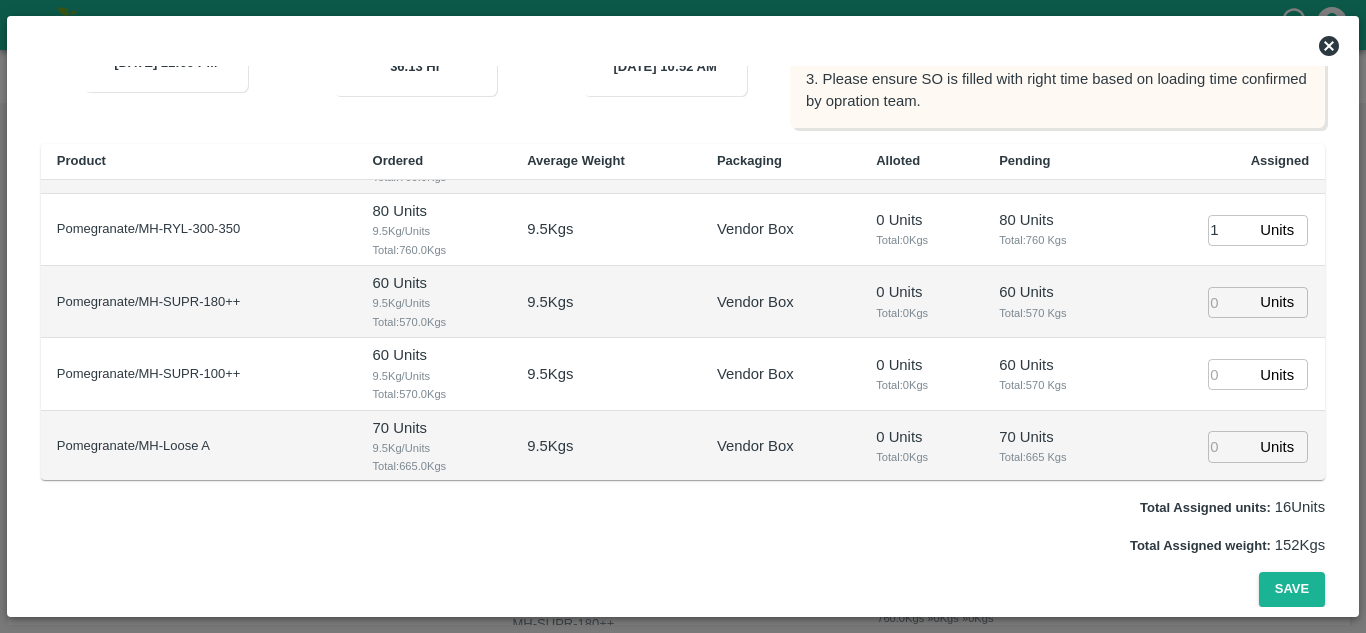 scroll, scrollTop: 350, scrollLeft: 0, axis: vertical 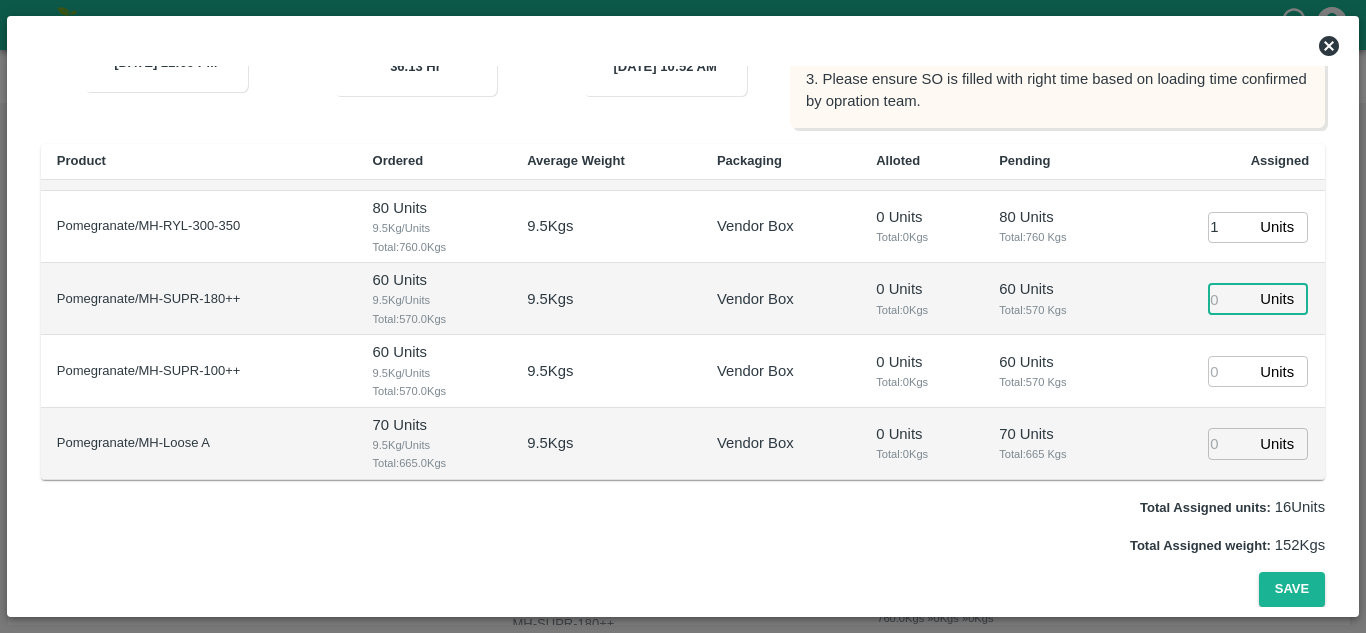 click at bounding box center (1230, 299) 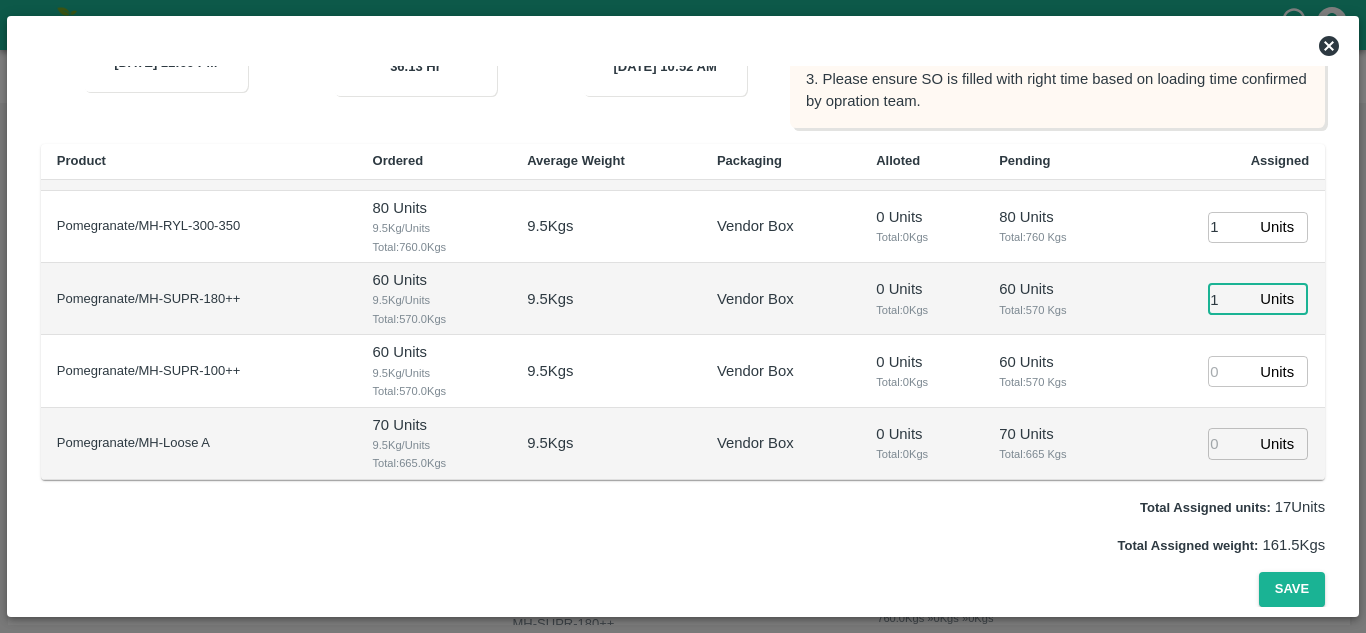 type on "1" 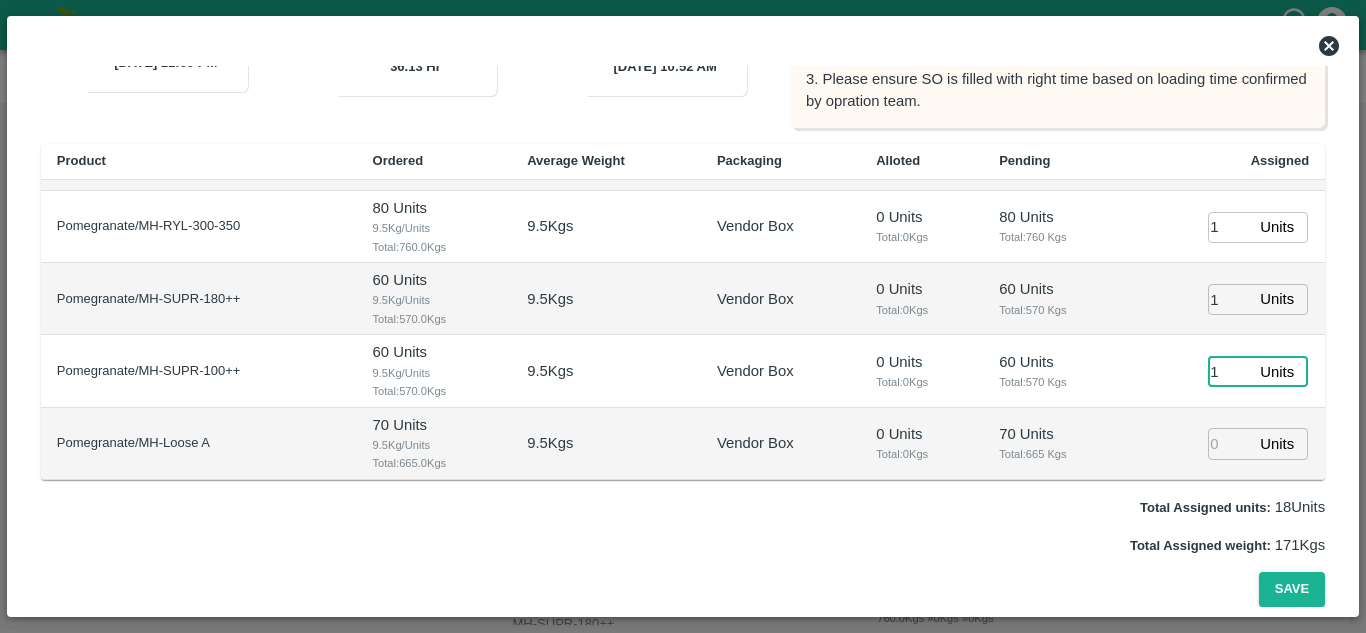type on "1" 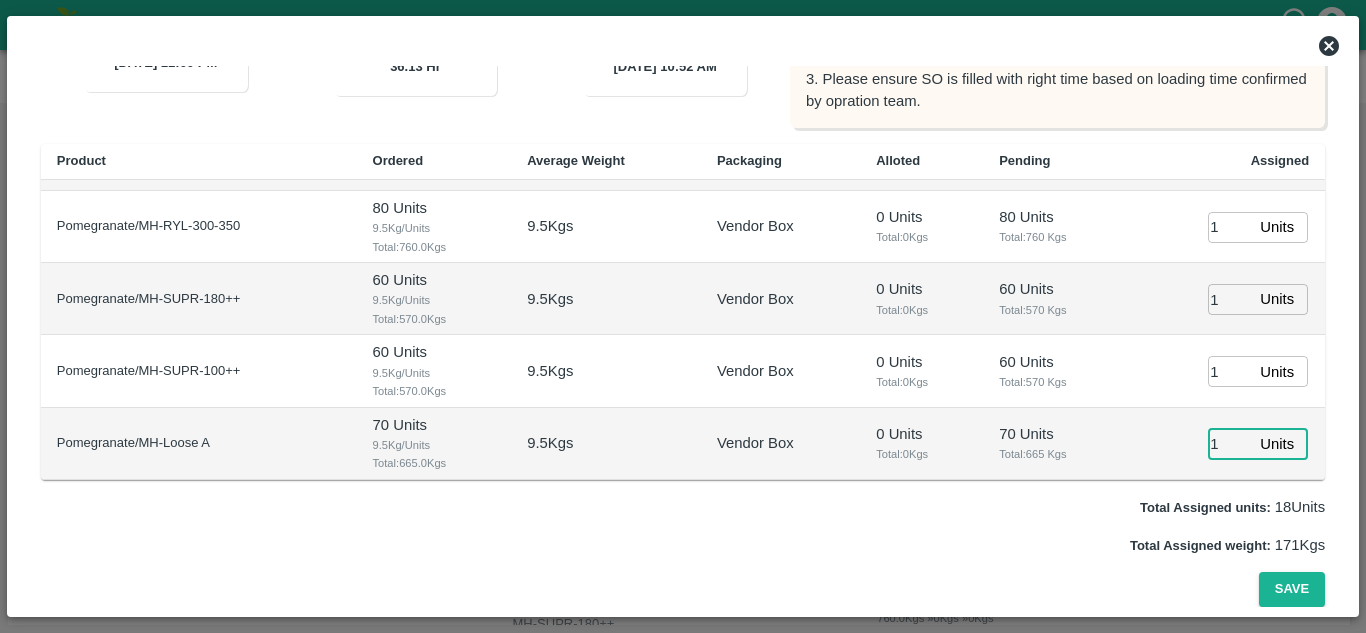 click on "1" at bounding box center [1230, 443] 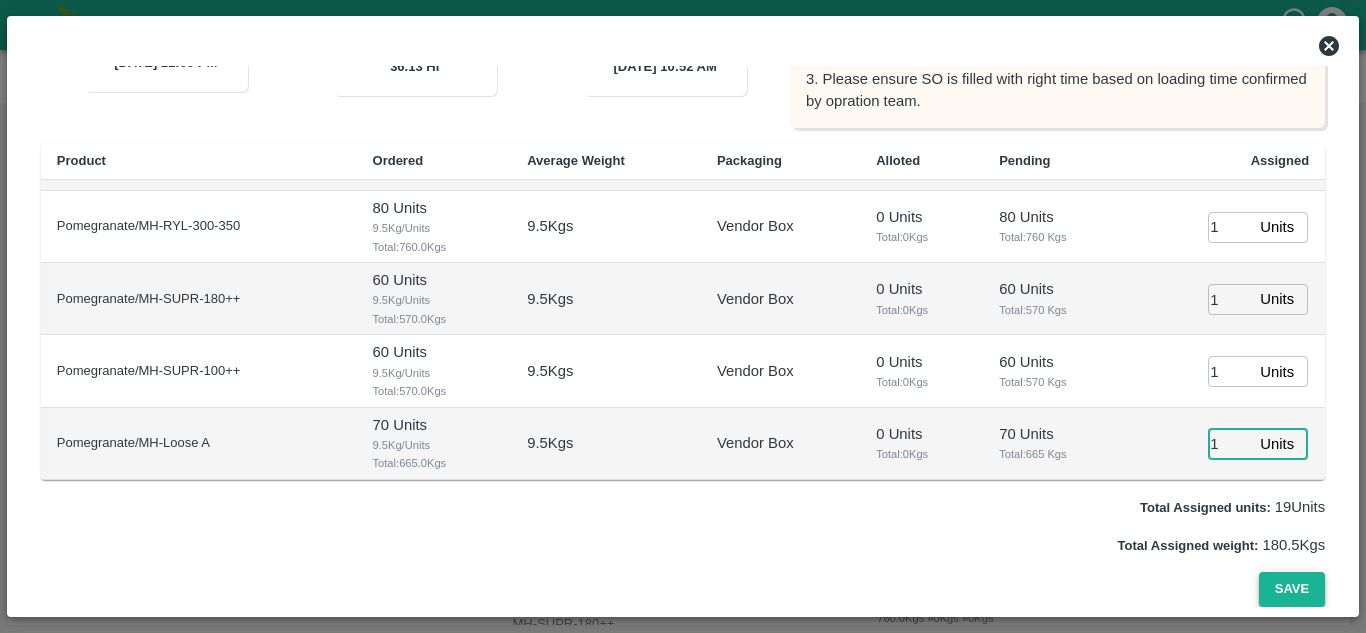 type on "1" 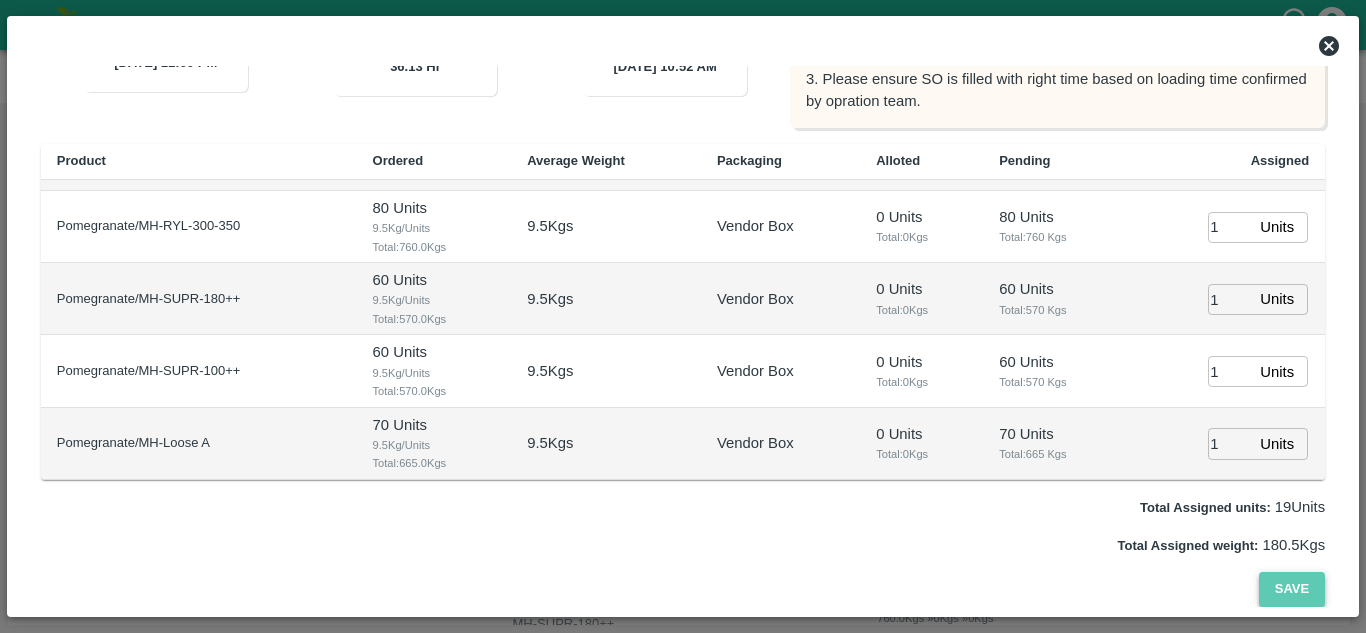 click on "Save" at bounding box center [1292, 589] 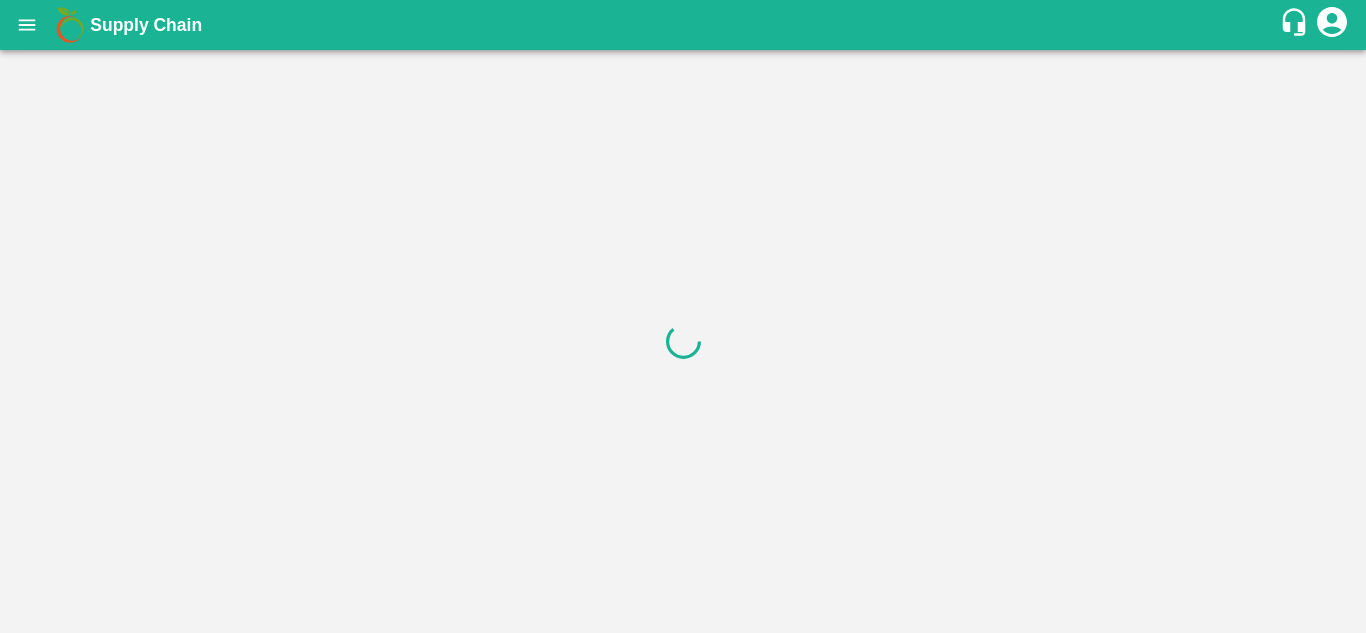 scroll, scrollTop: 0, scrollLeft: 0, axis: both 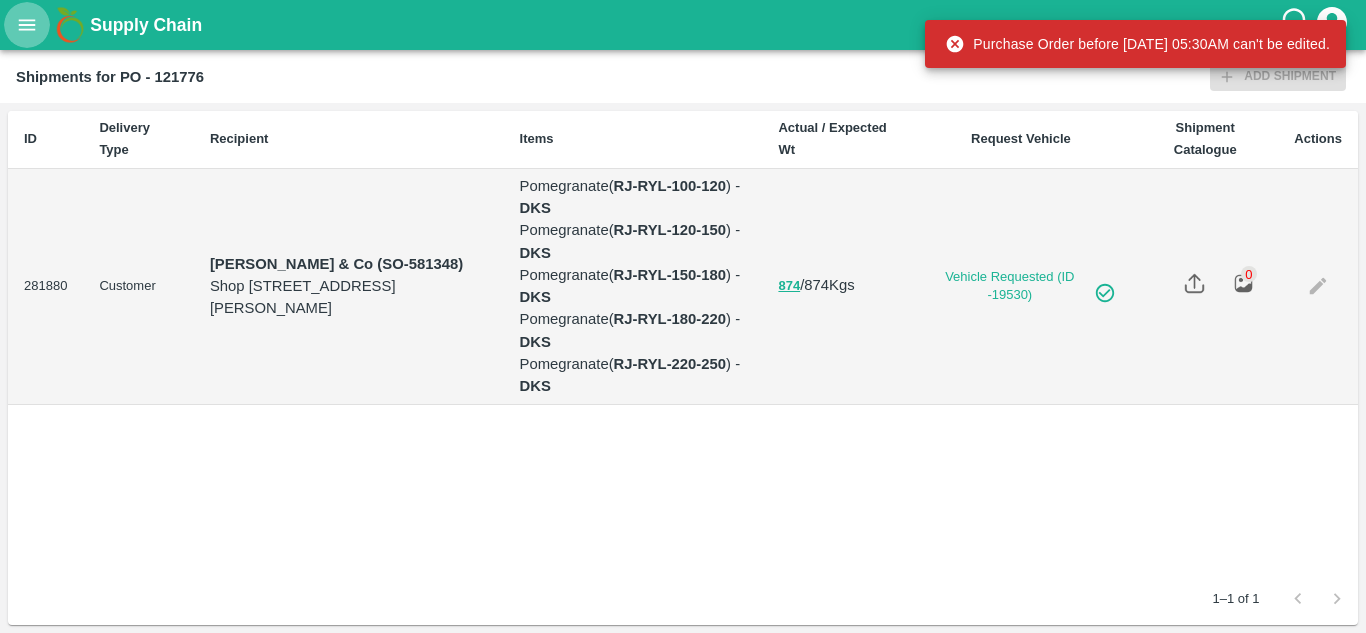 click at bounding box center [27, 25] 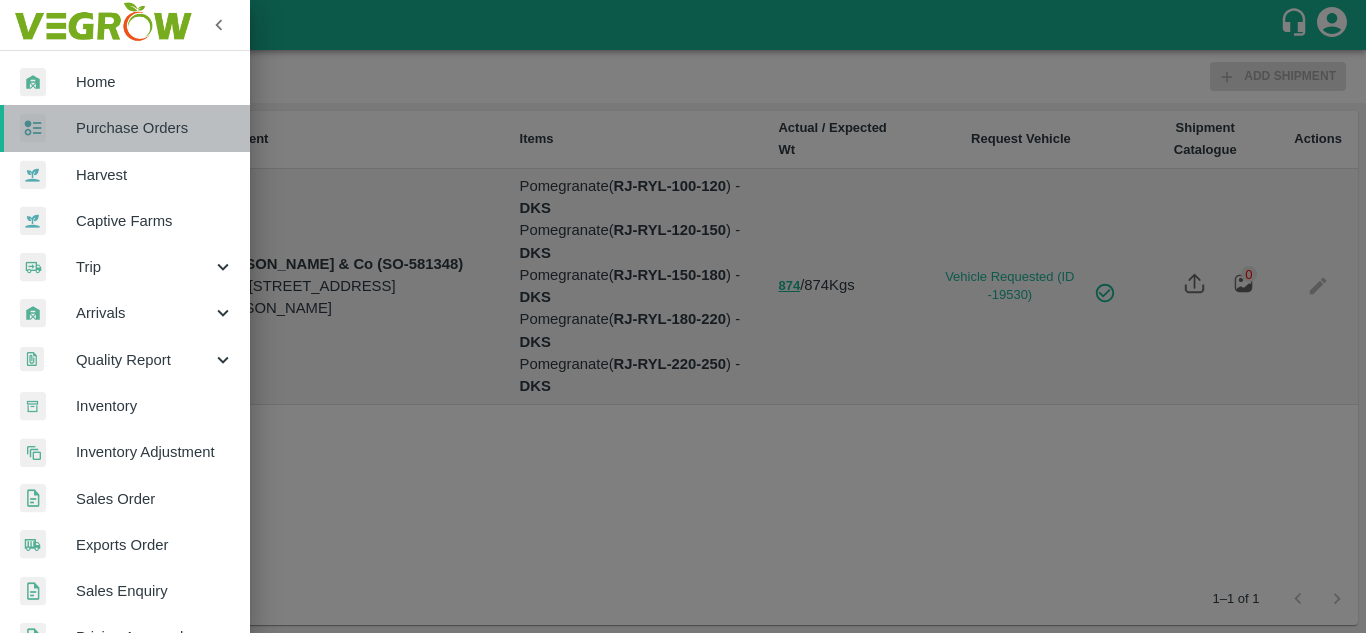 click on "Purchase Orders" at bounding box center [155, 128] 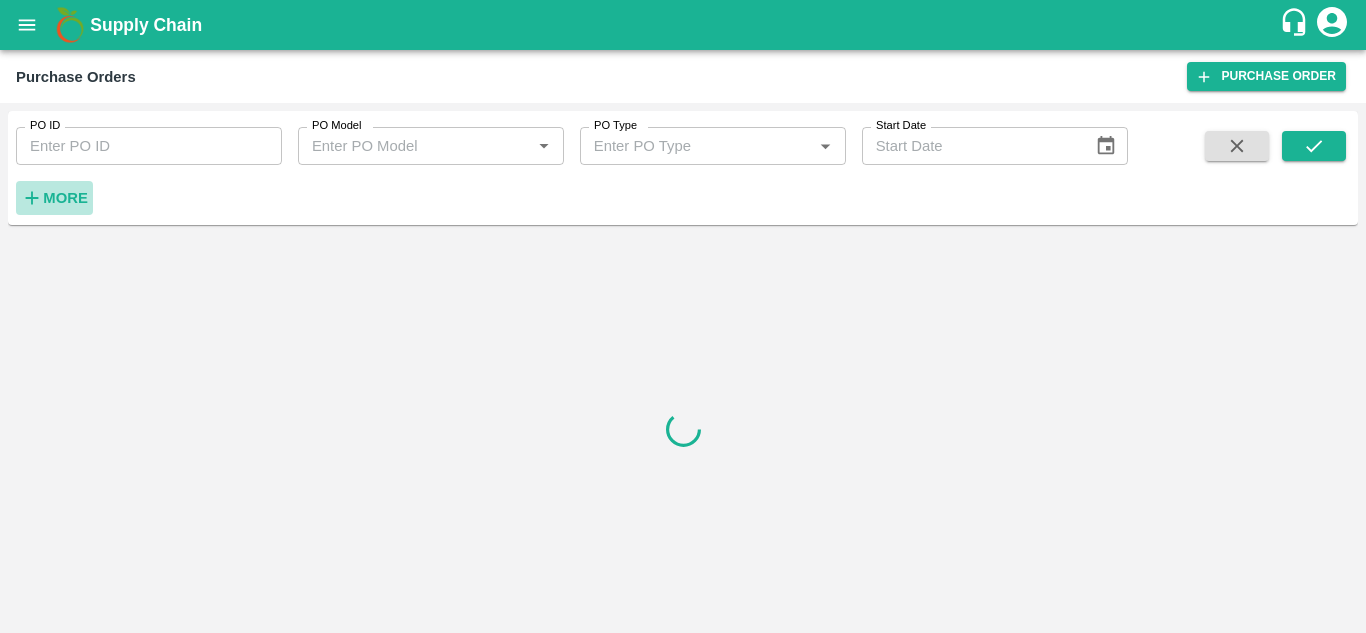 click on "More" at bounding box center [65, 198] 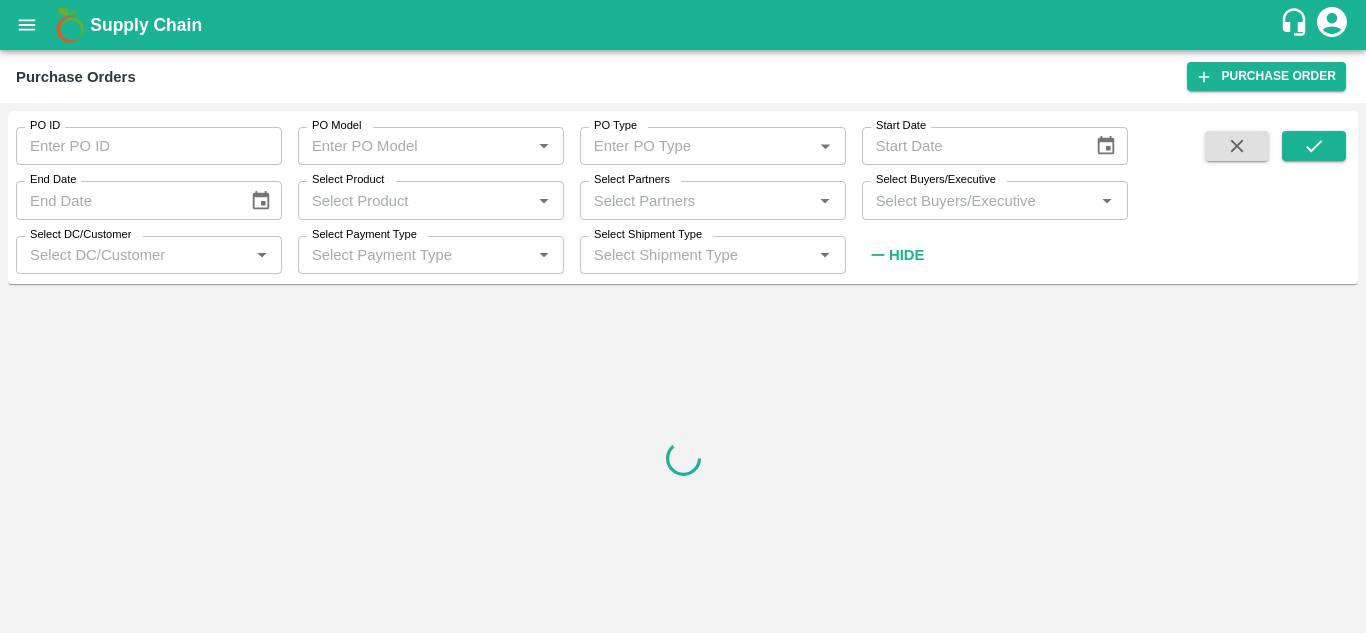 click on "Select Buyers/Executive" at bounding box center (978, 200) 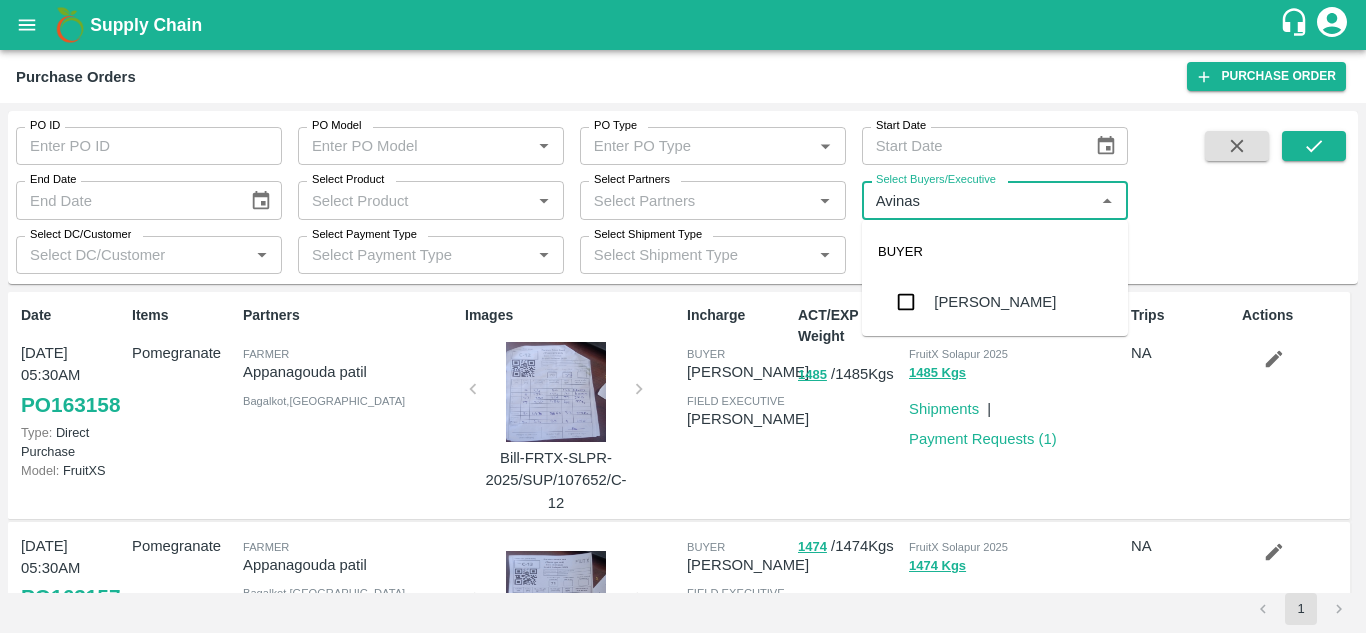type on "Avinash" 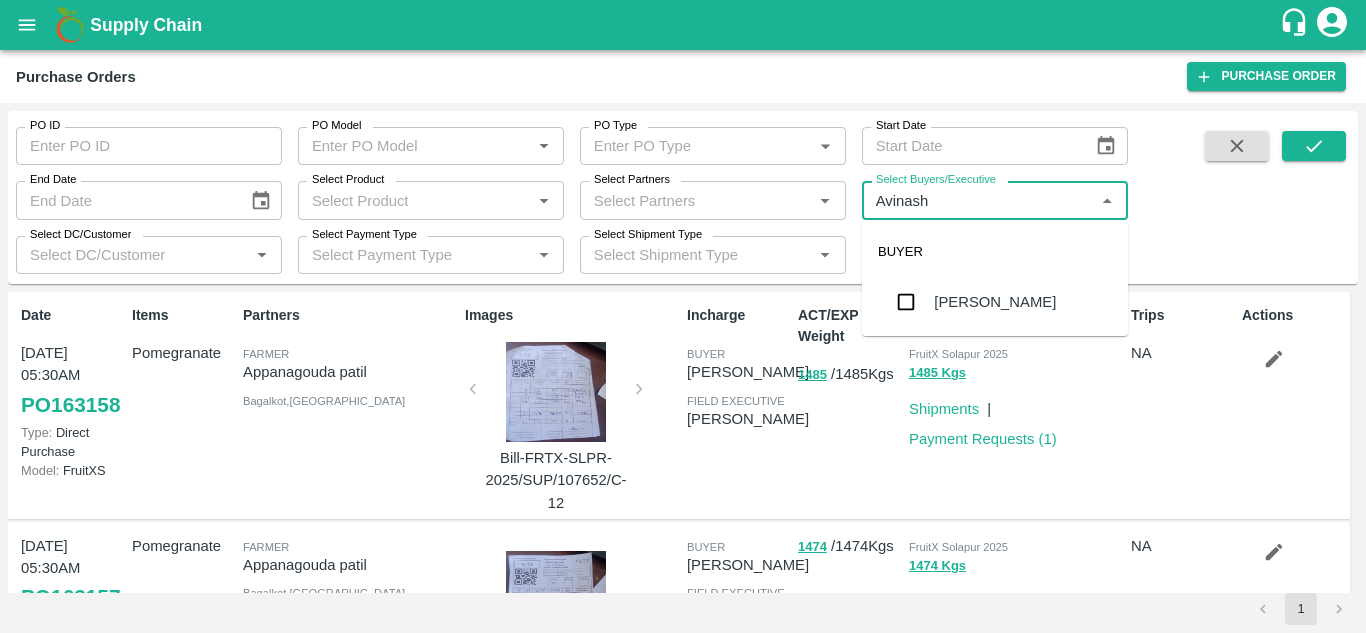click at bounding box center [906, 302] 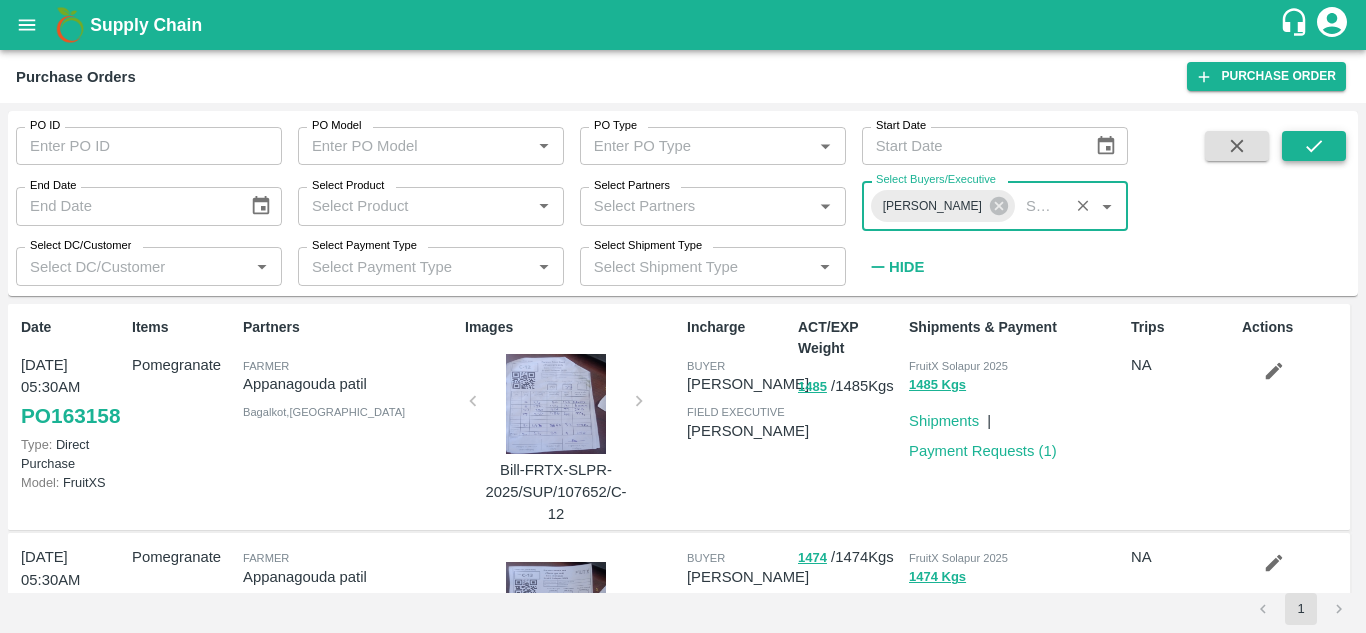 click 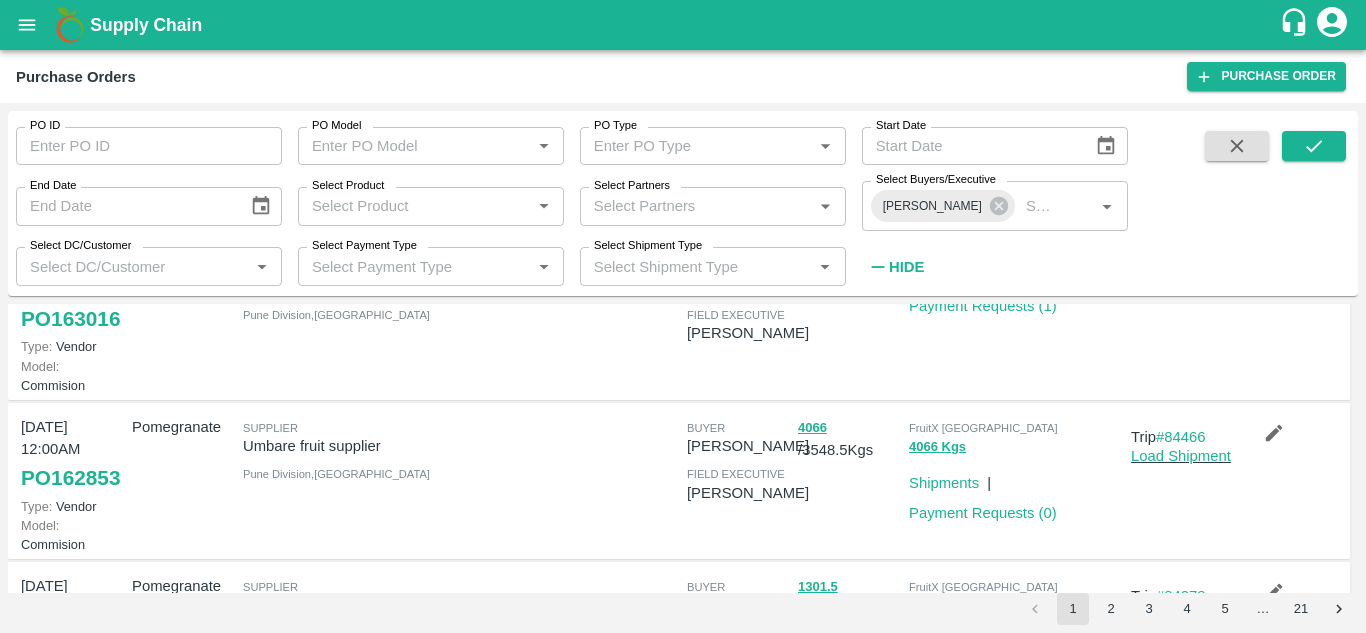 scroll, scrollTop: 576, scrollLeft: 0, axis: vertical 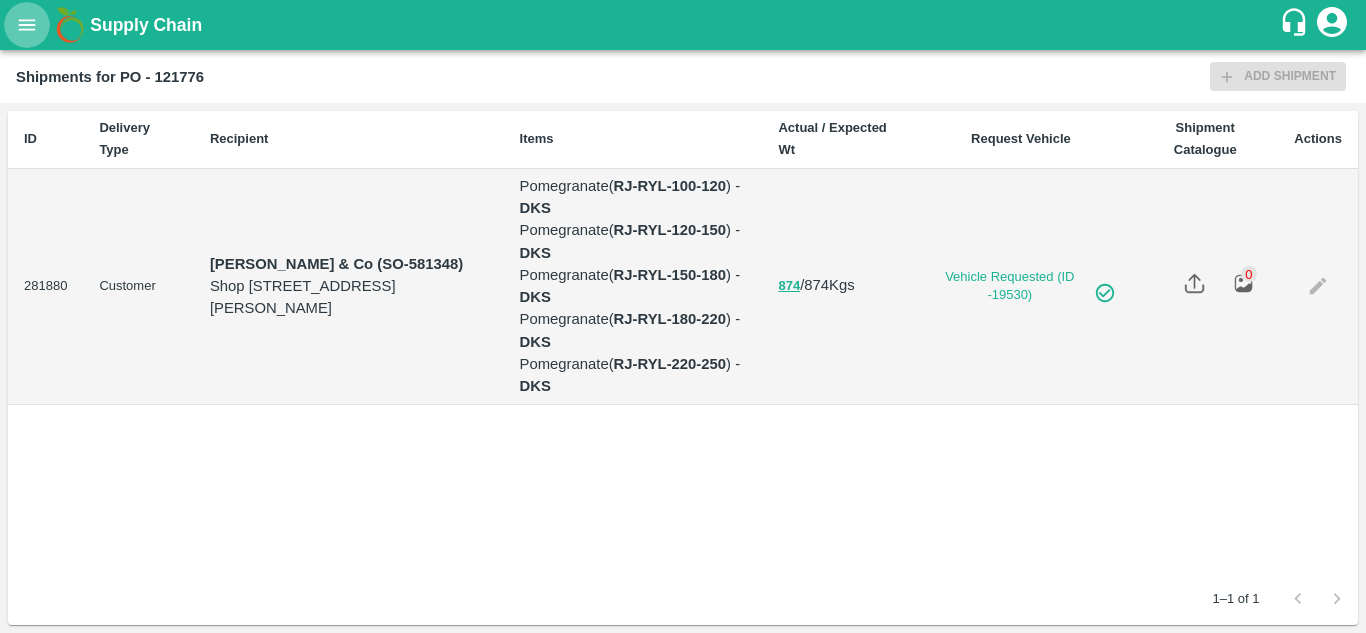 click 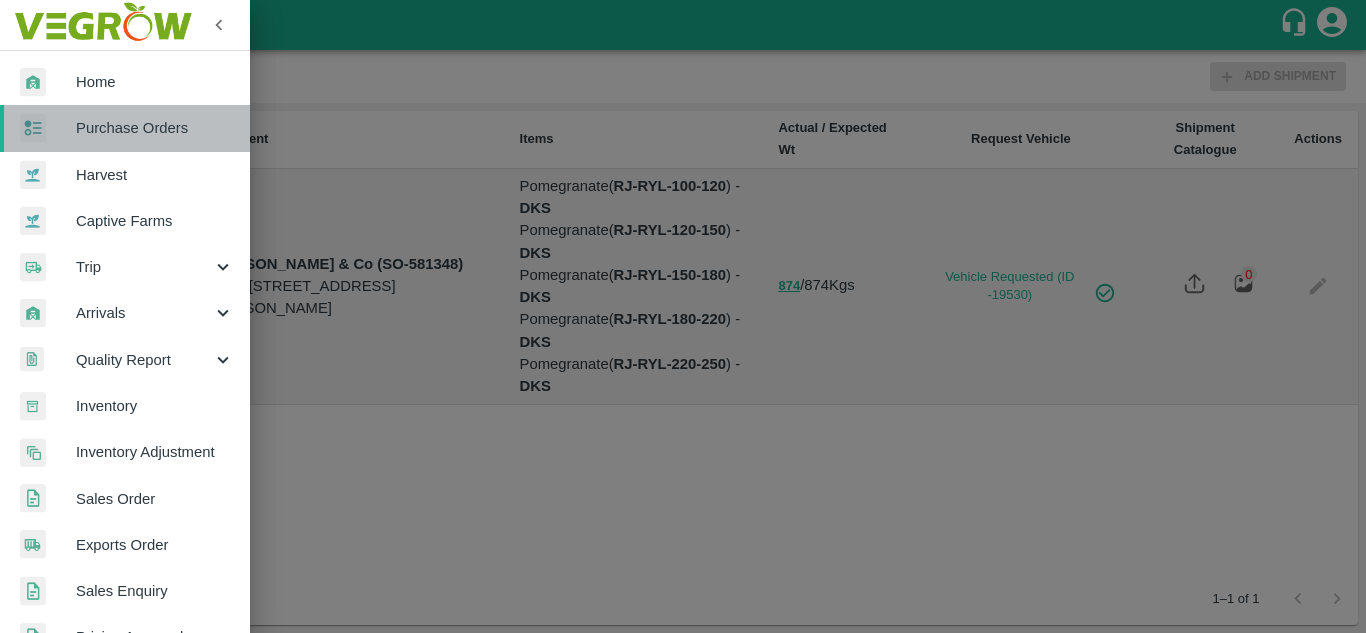 click on "Purchase Orders" at bounding box center [155, 128] 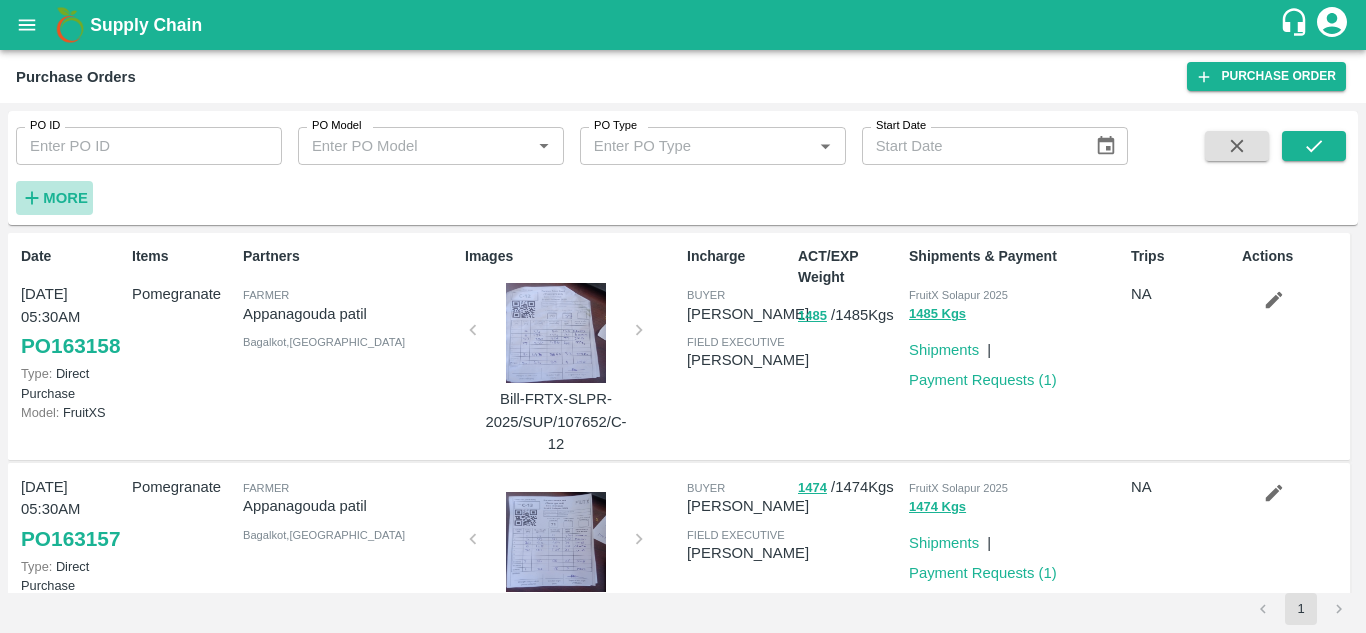 click on "More" at bounding box center [65, 198] 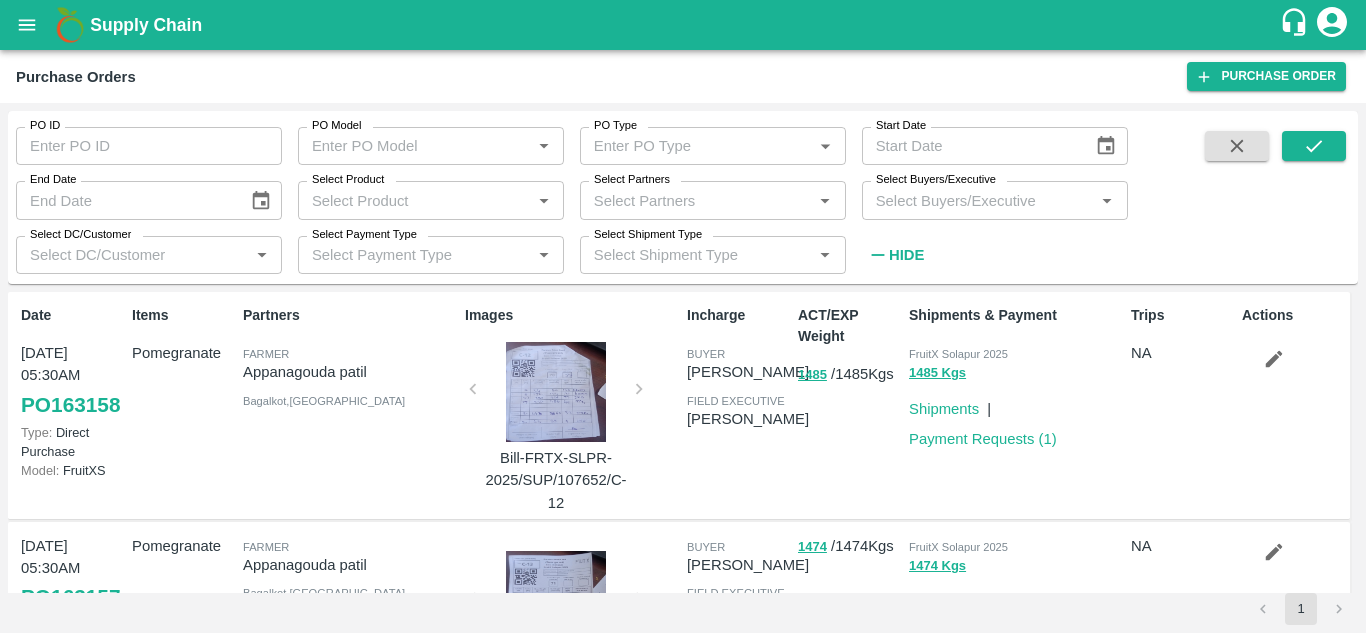 click on "Select Buyers/Executive" at bounding box center [978, 200] 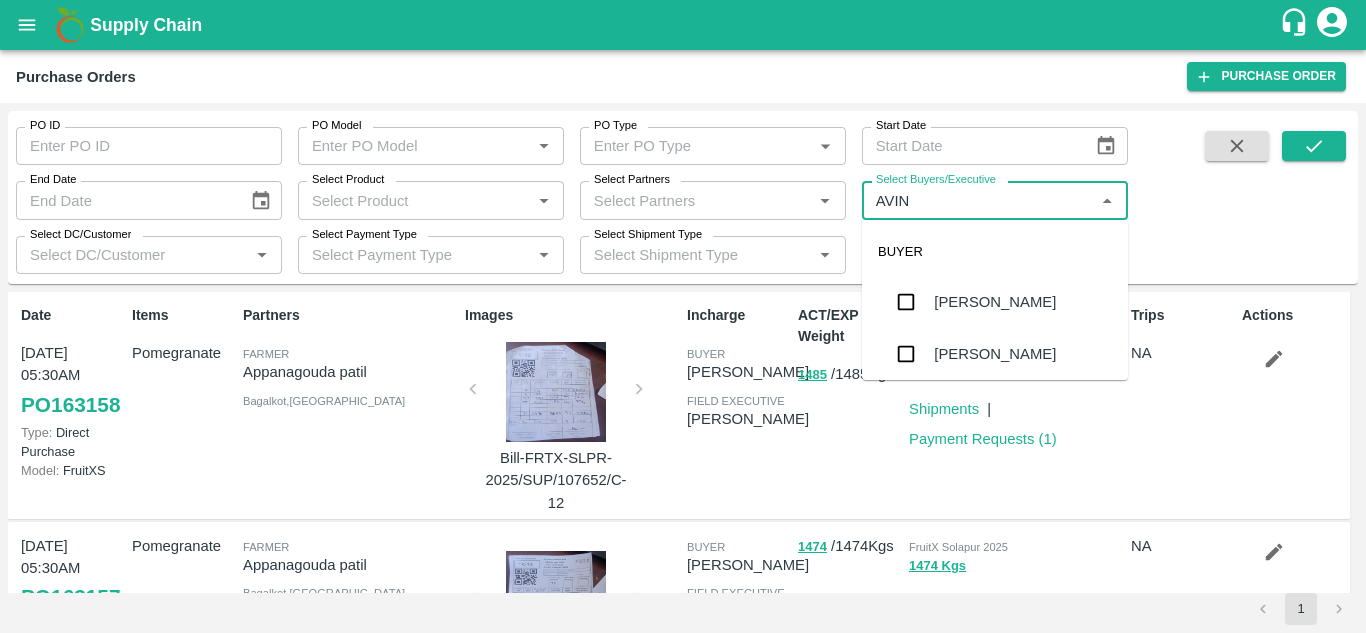 type on "AVINA" 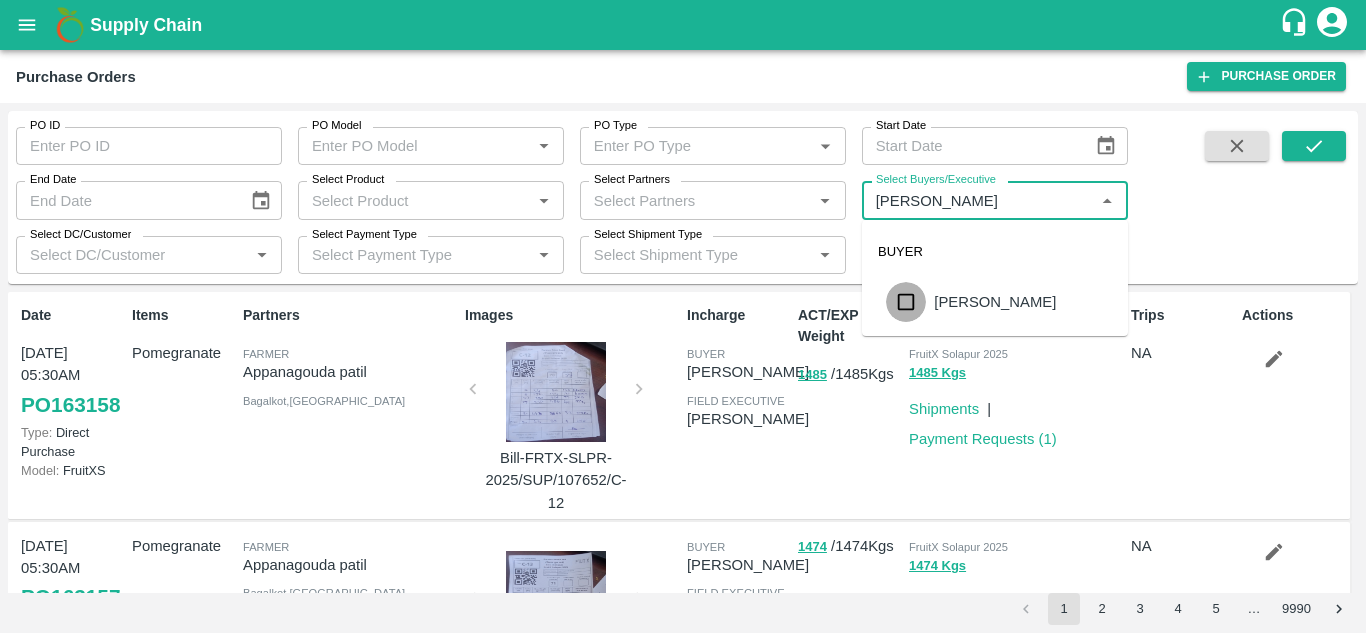 click at bounding box center [906, 302] 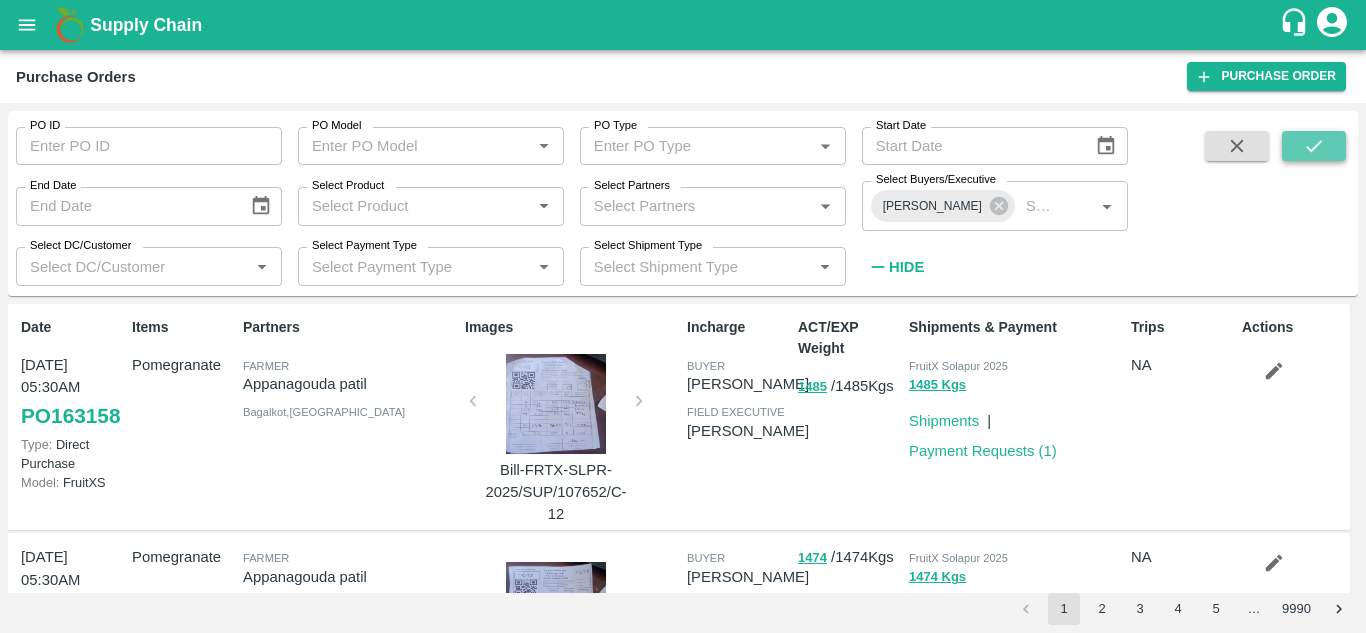 click 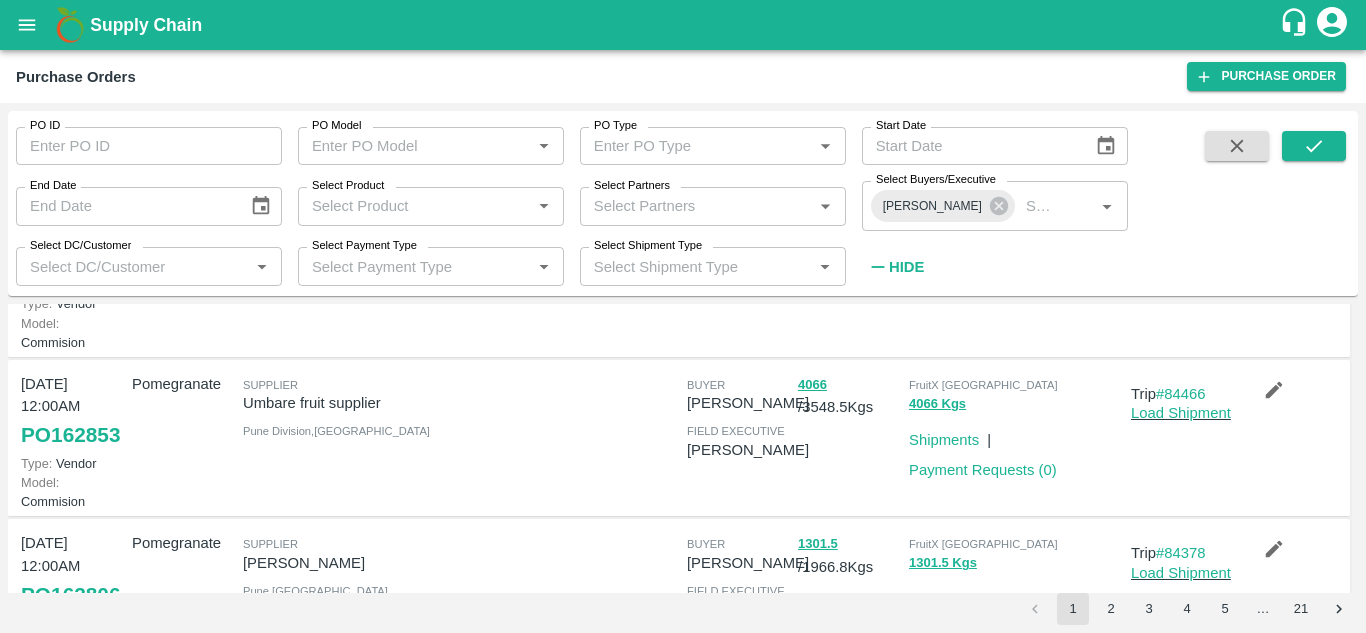 scroll, scrollTop: 620, scrollLeft: 0, axis: vertical 